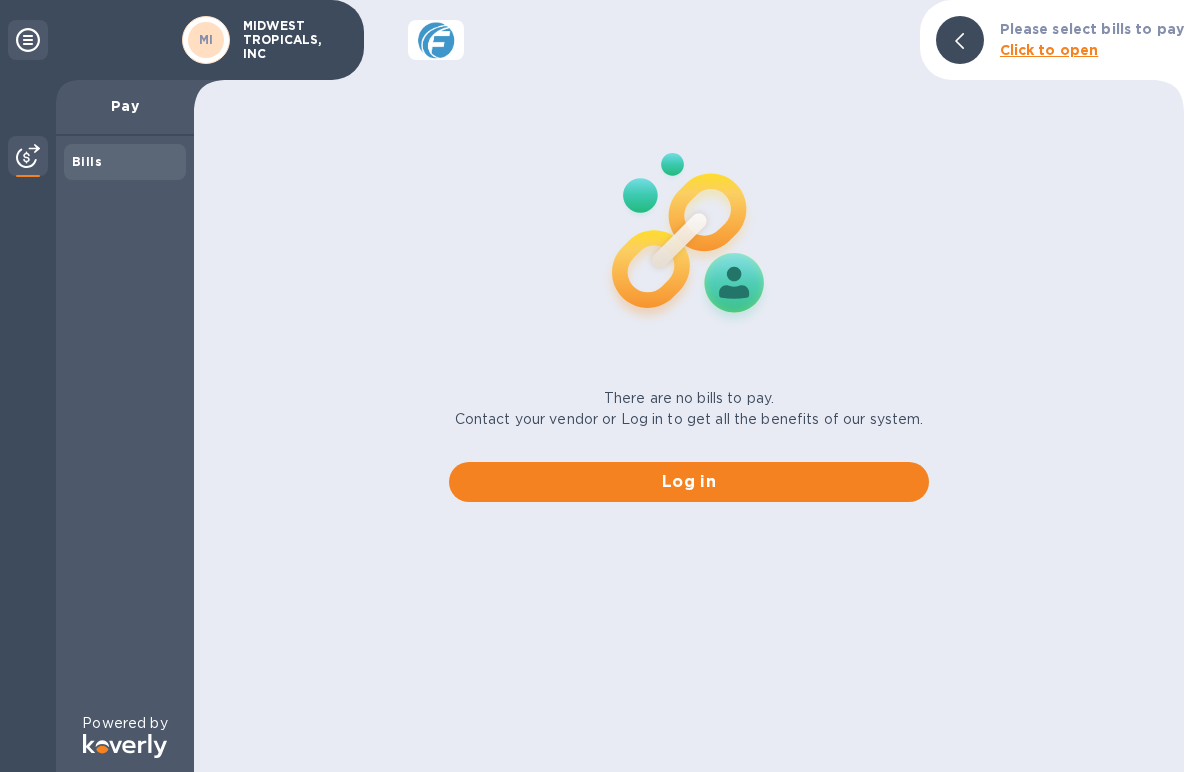 scroll, scrollTop: 0, scrollLeft: 0, axis: both 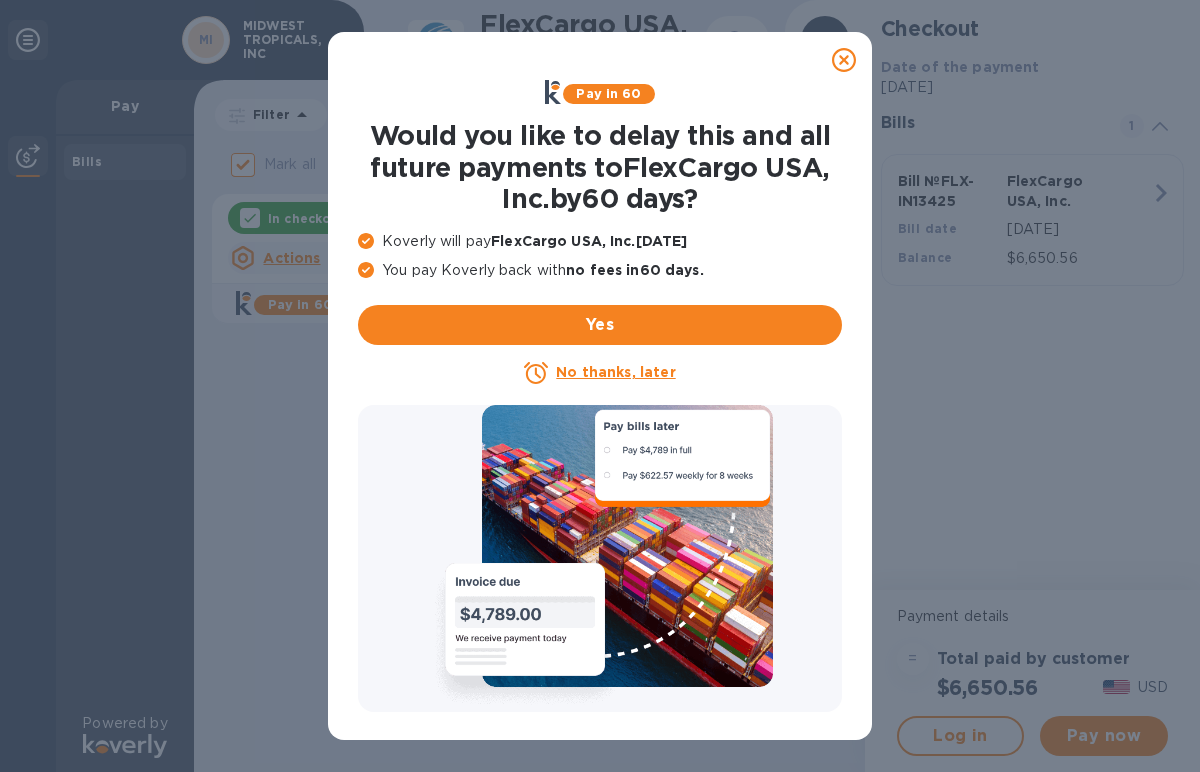 click on "No thanks, later" at bounding box center [615, 372] 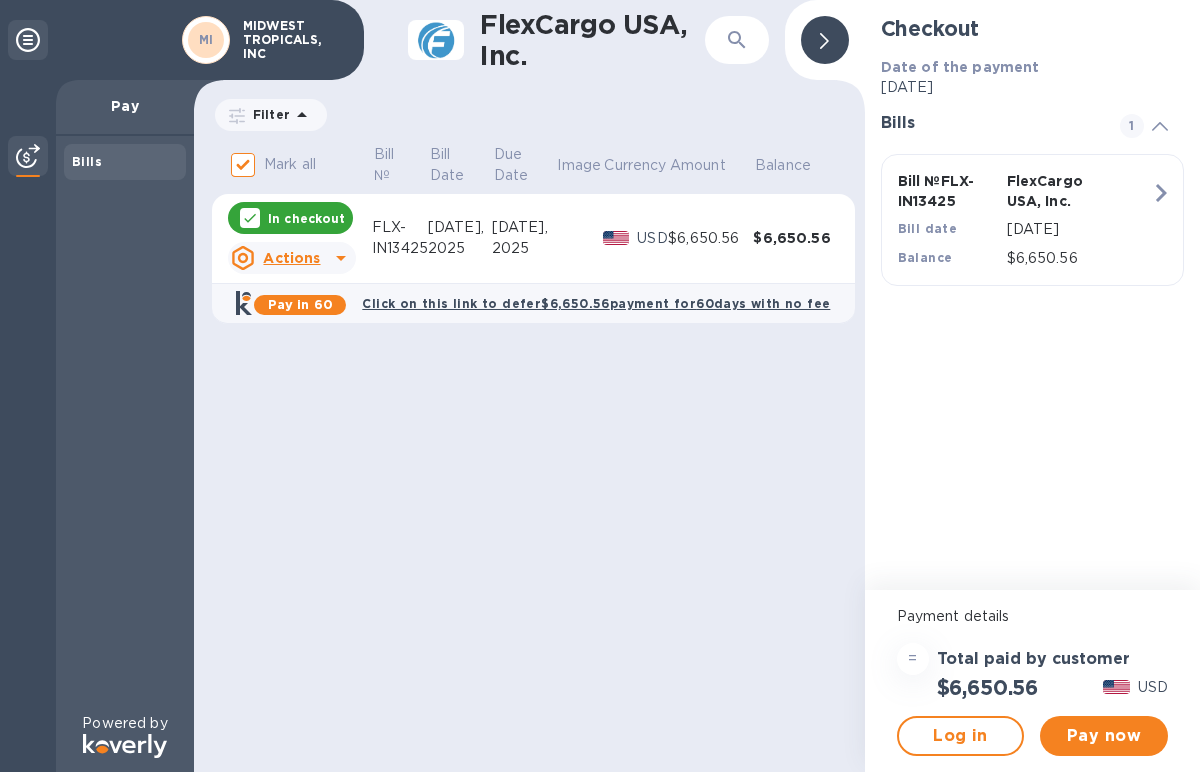 click on "In checkout" at bounding box center [306, 218] 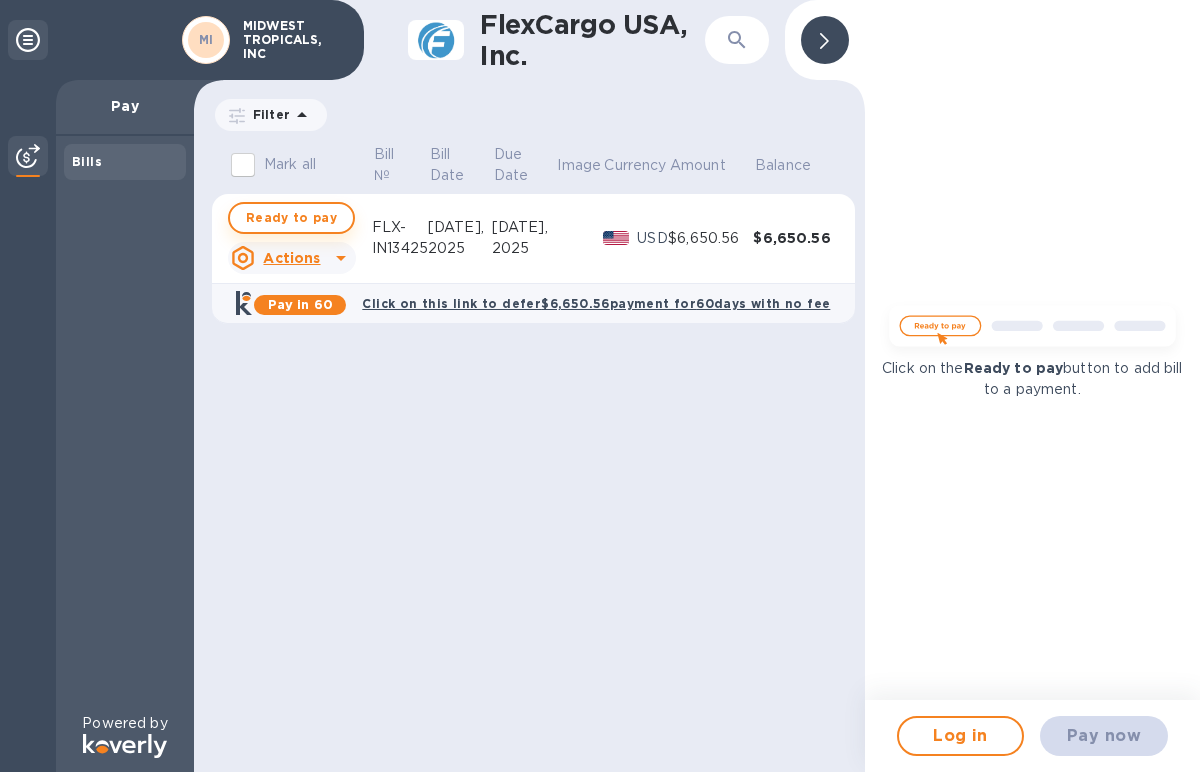 click on "Ready to pay" at bounding box center (291, 218) 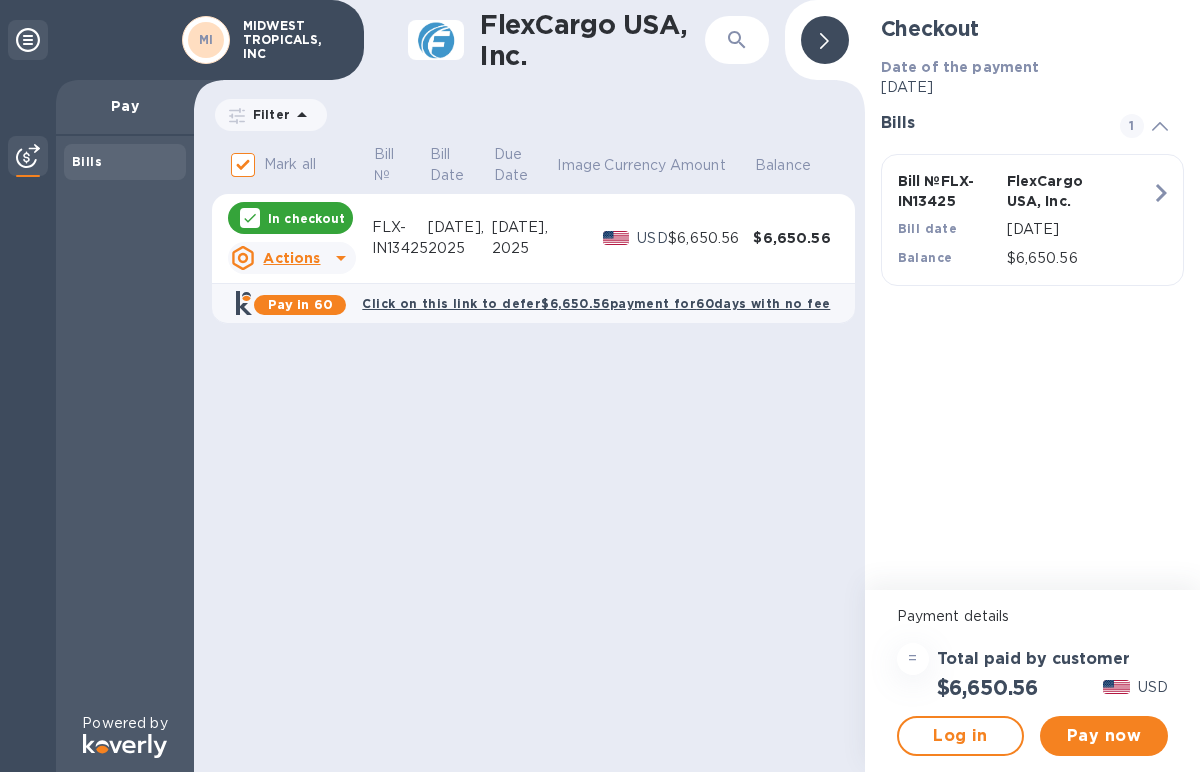 click 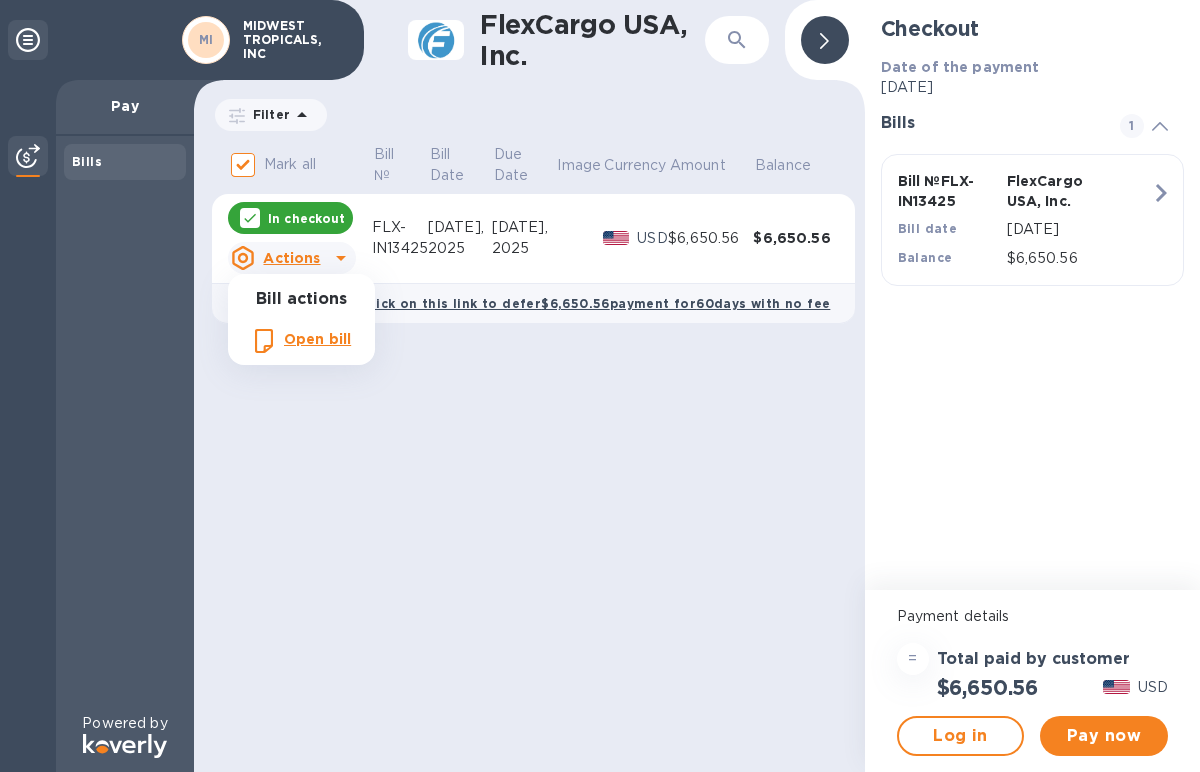 click at bounding box center [600, 386] 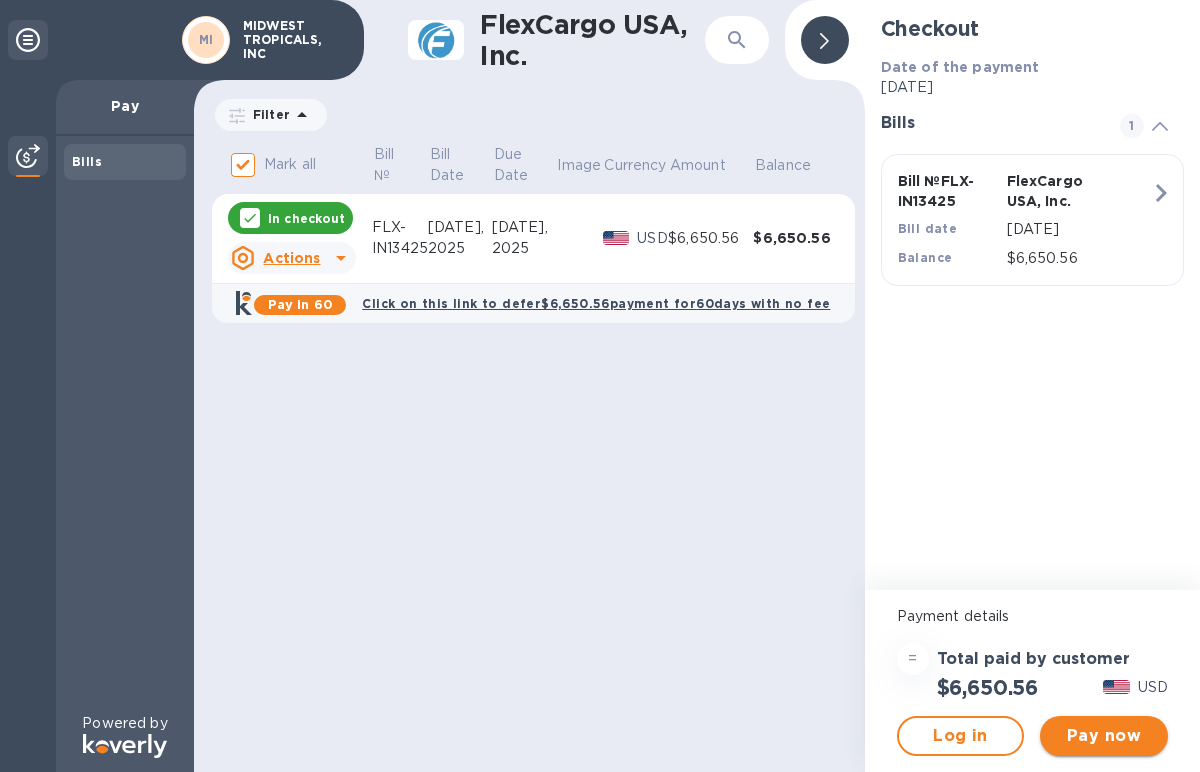 click on "Pay now" at bounding box center [1104, 736] 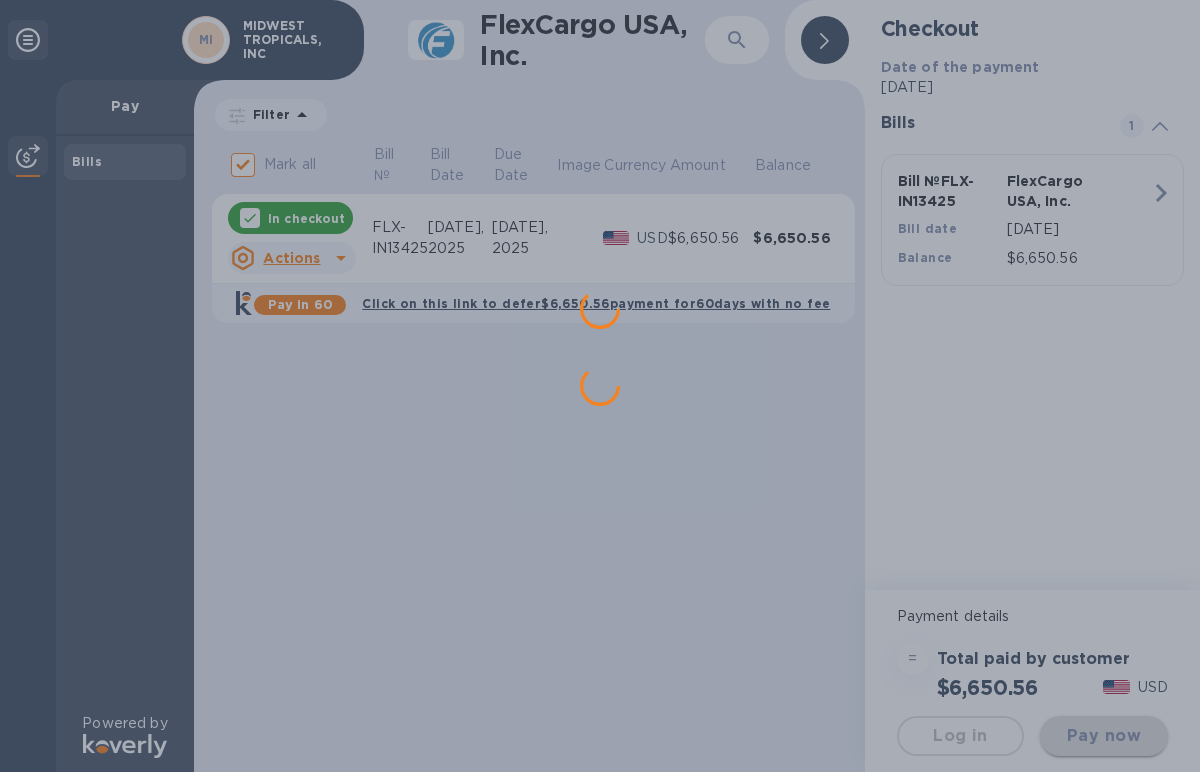 scroll, scrollTop: 0, scrollLeft: 0, axis: both 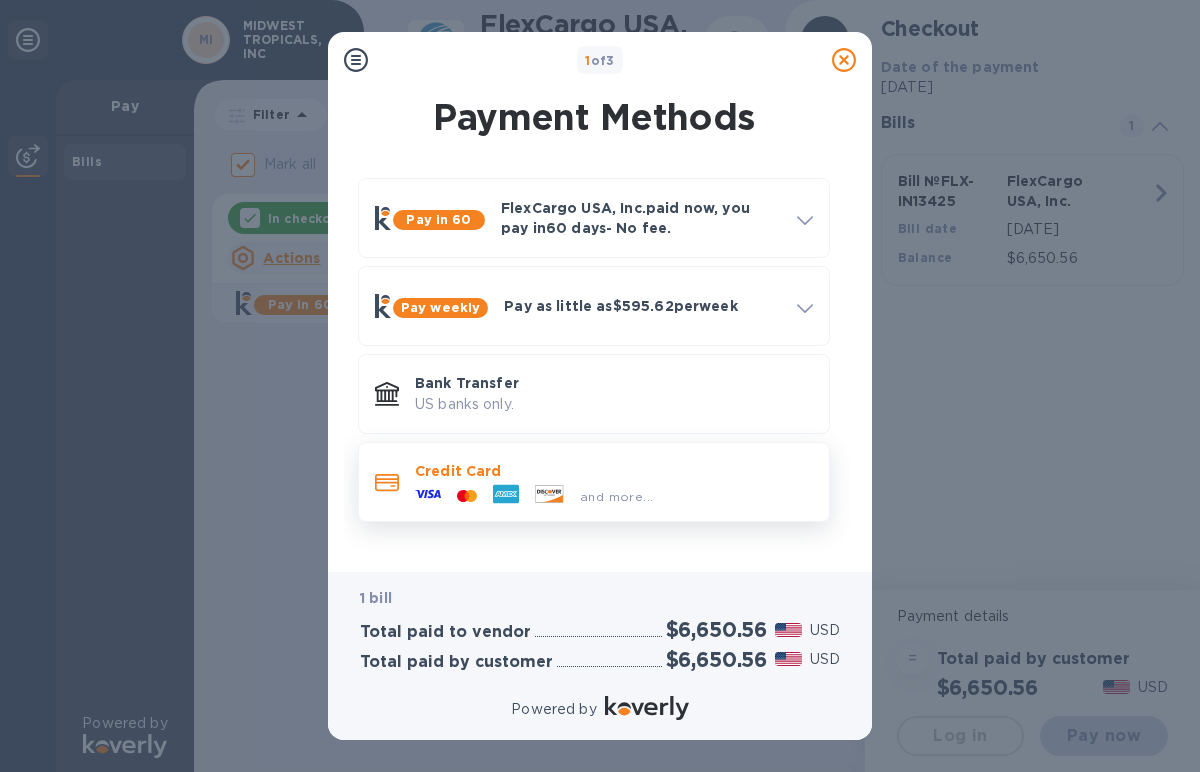 click on "Credit Card" at bounding box center (614, 471) 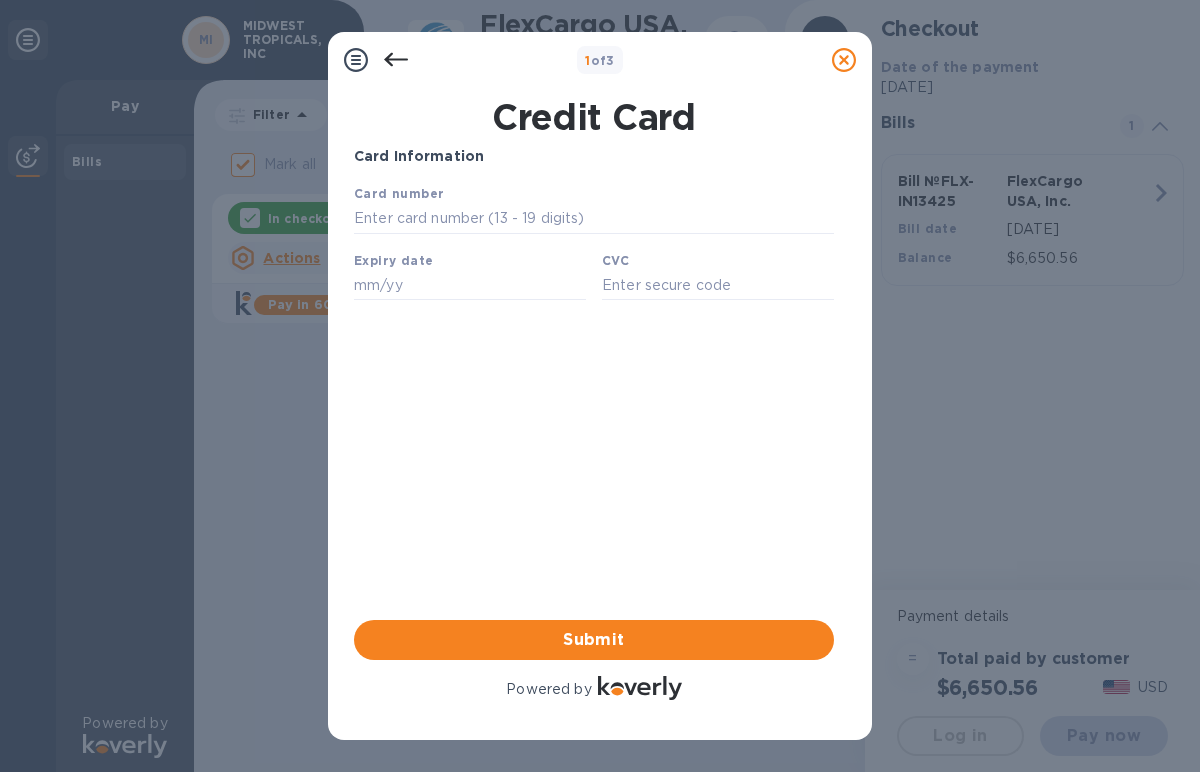 scroll, scrollTop: 0, scrollLeft: 0, axis: both 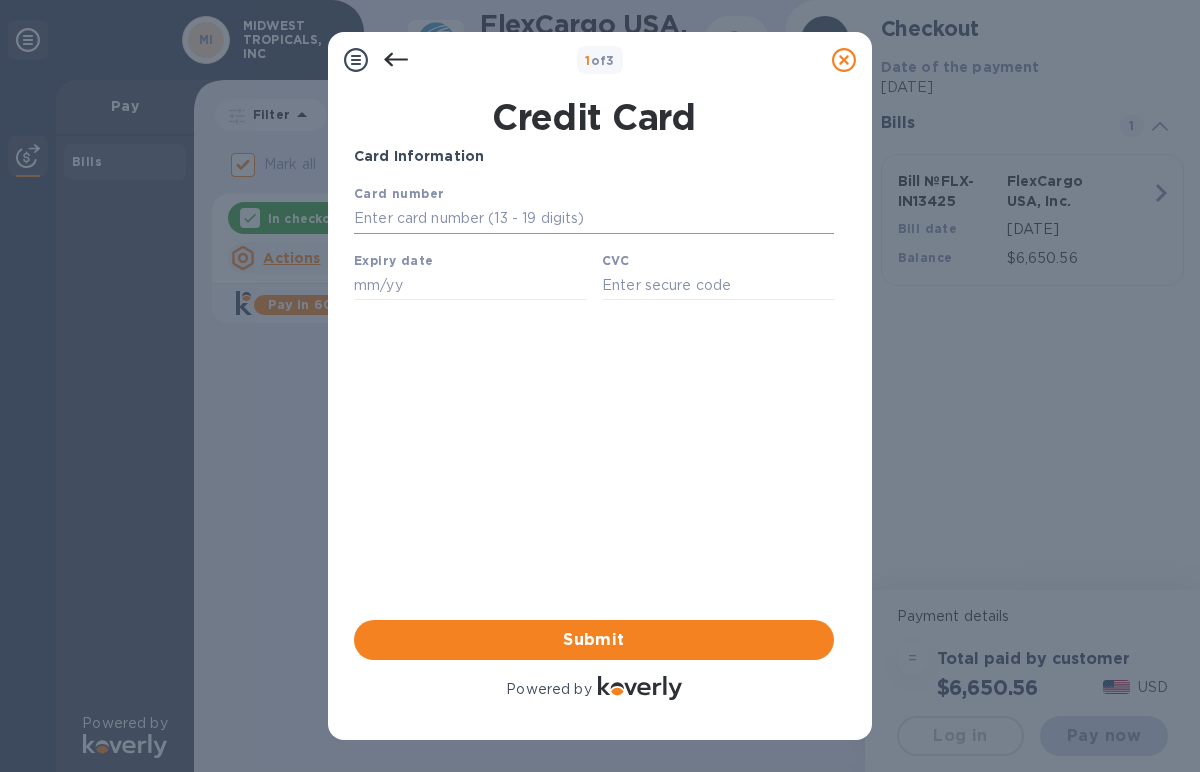 click at bounding box center [594, 219] 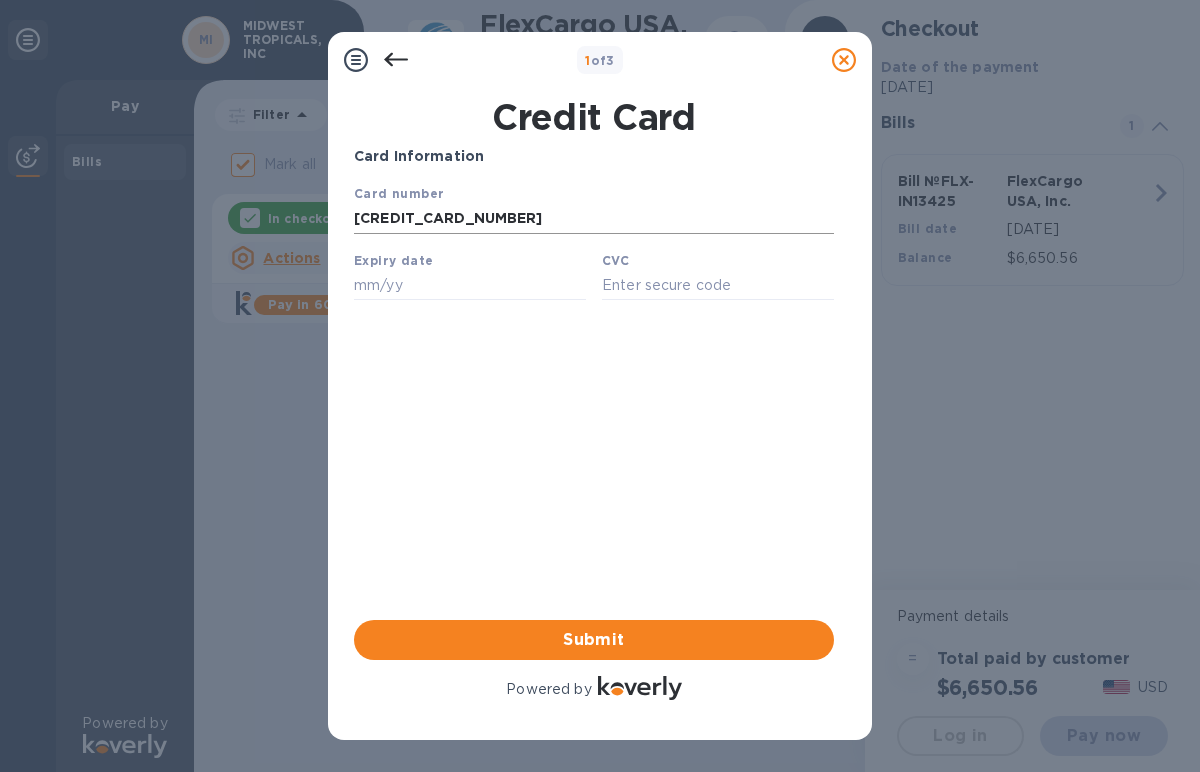 type on "09/28" 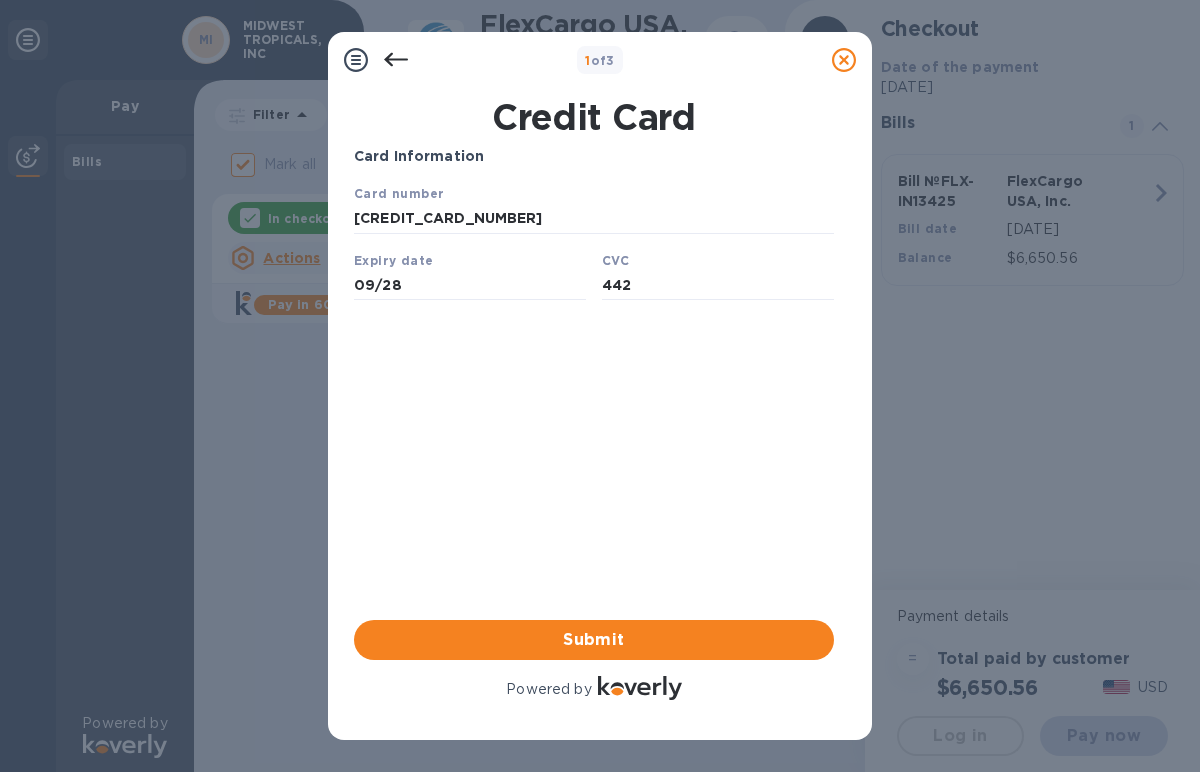 click on "Card Information Your browser does not support iframes Submit Powered by" at bounding box center [594, 425] 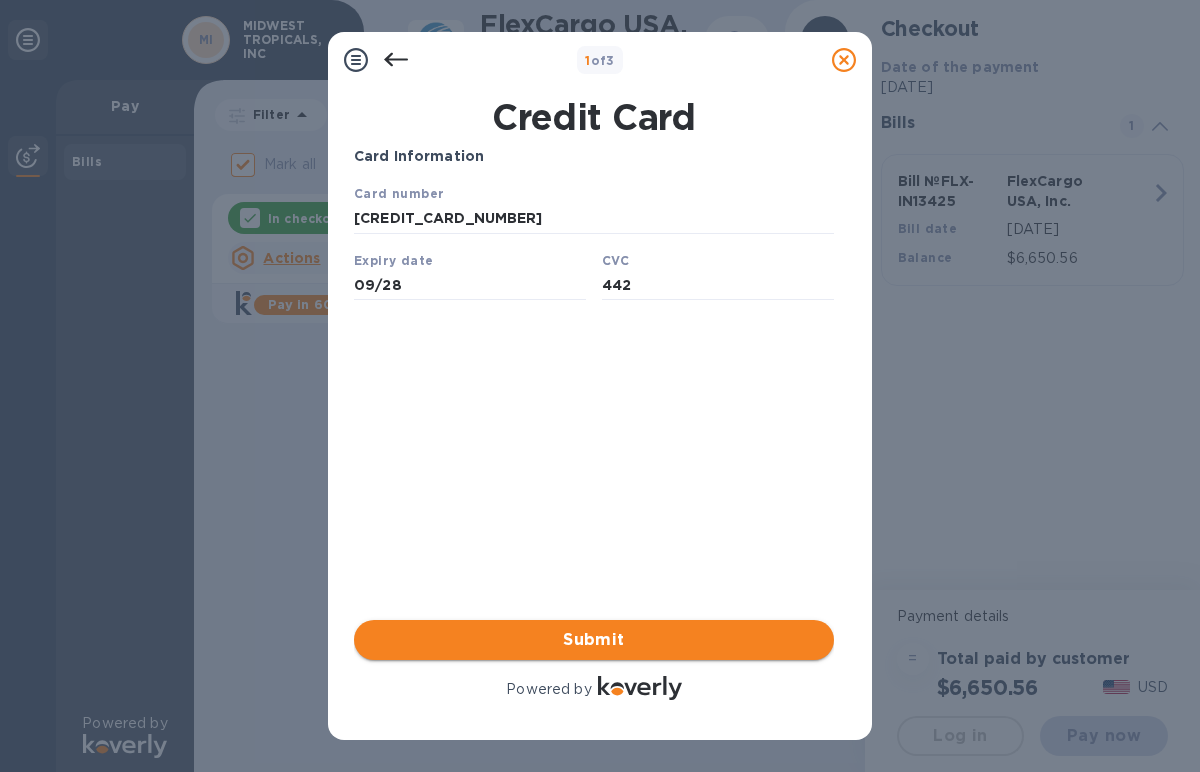 click on "Submit" at bounding box center (594, 640) 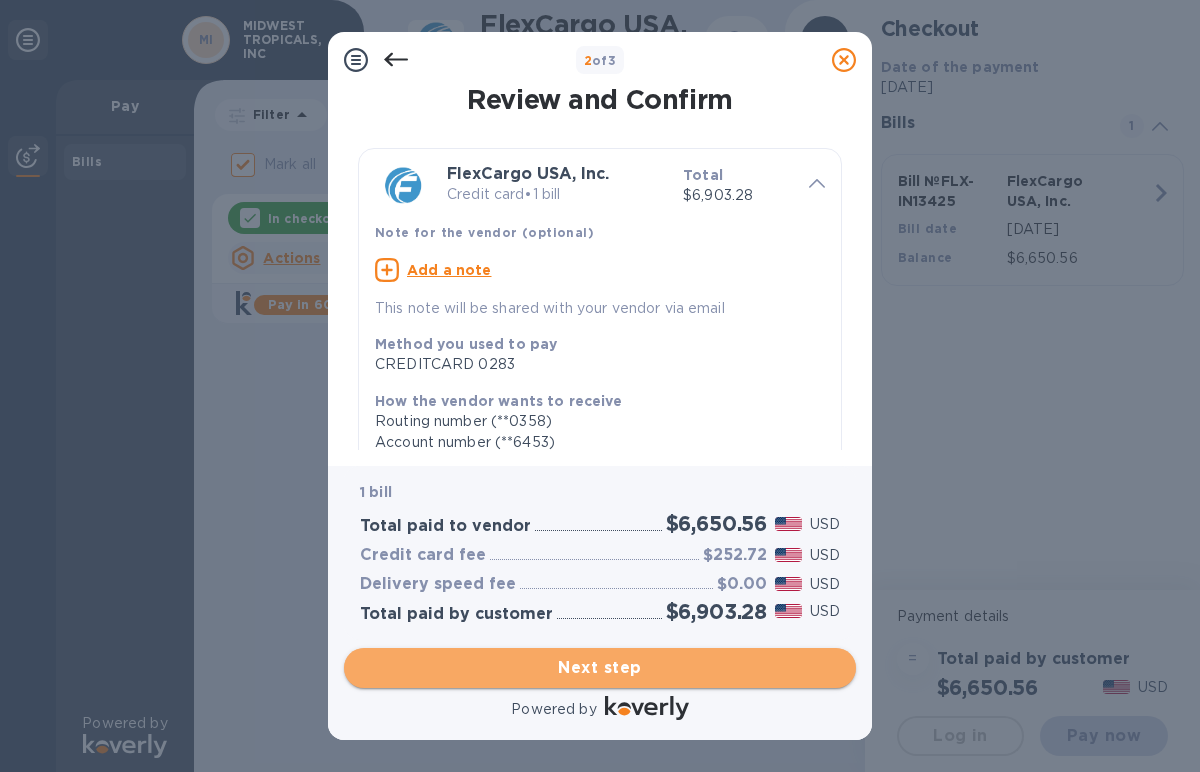 click on "Next step" at bounding box center [600, 668] 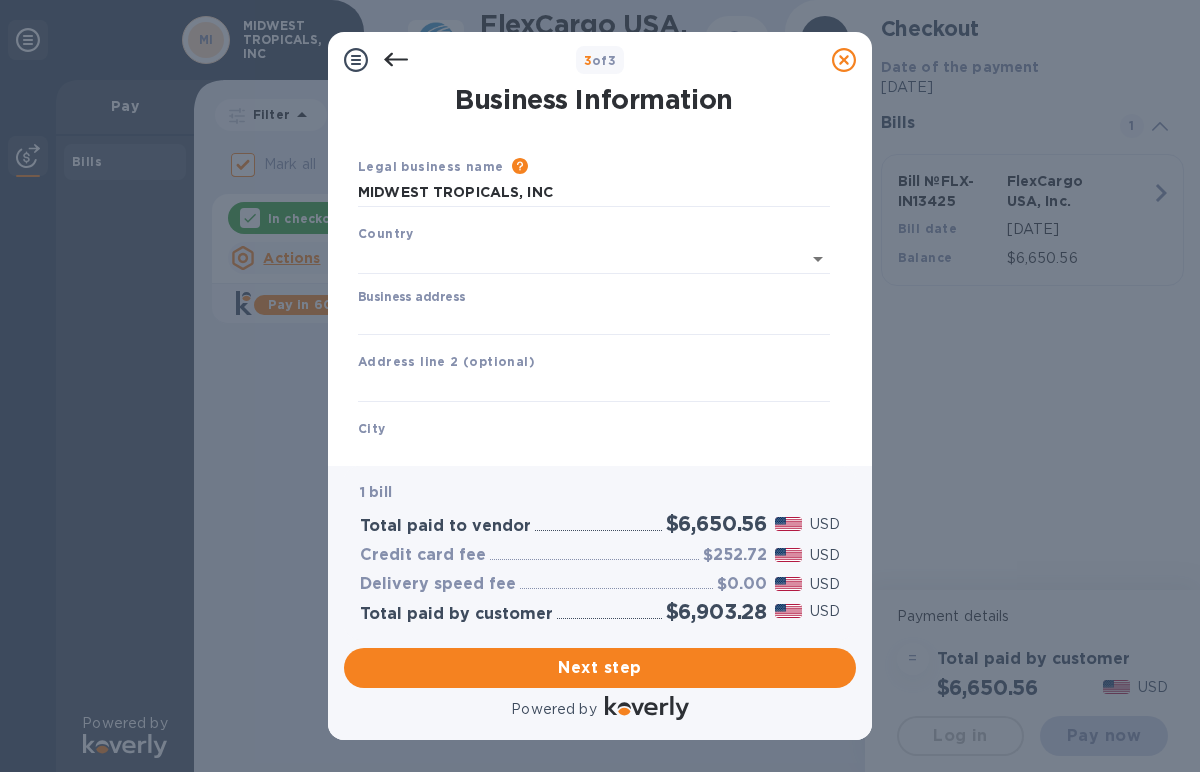 type on "[GEOGRAPHIC_DATA]" 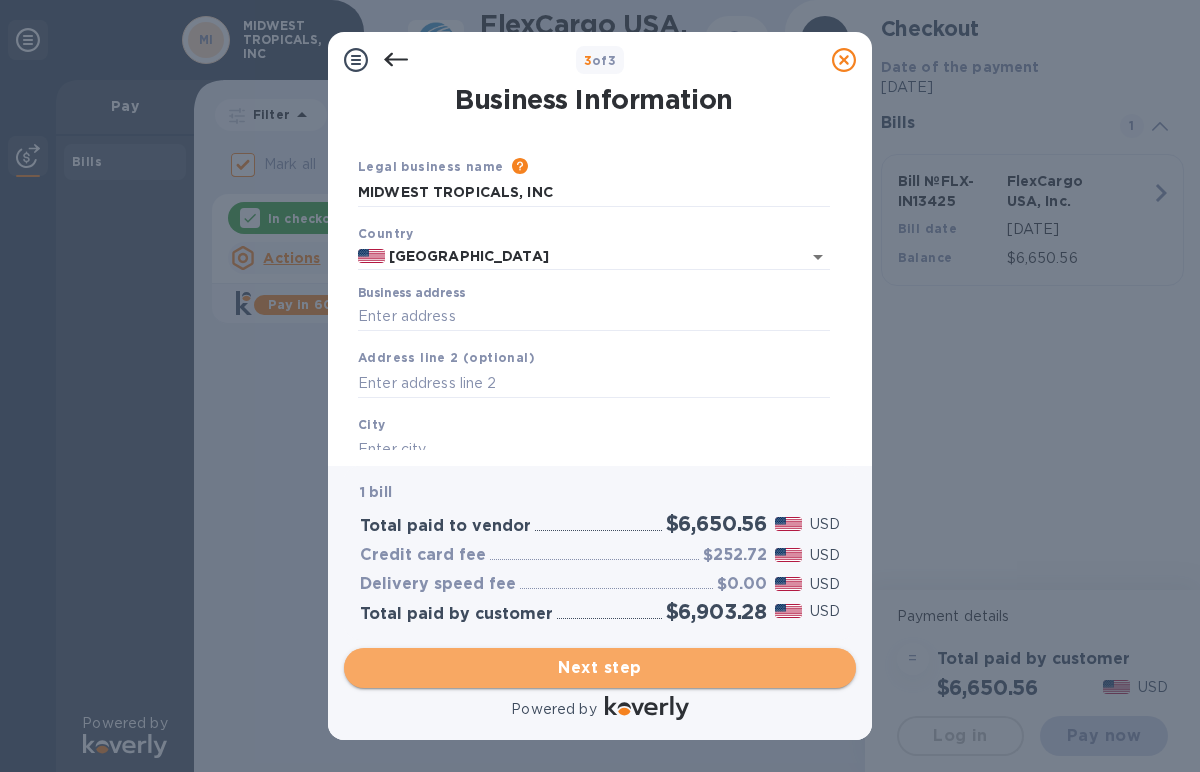 click on "Next step" at bounding box center (600, 668) 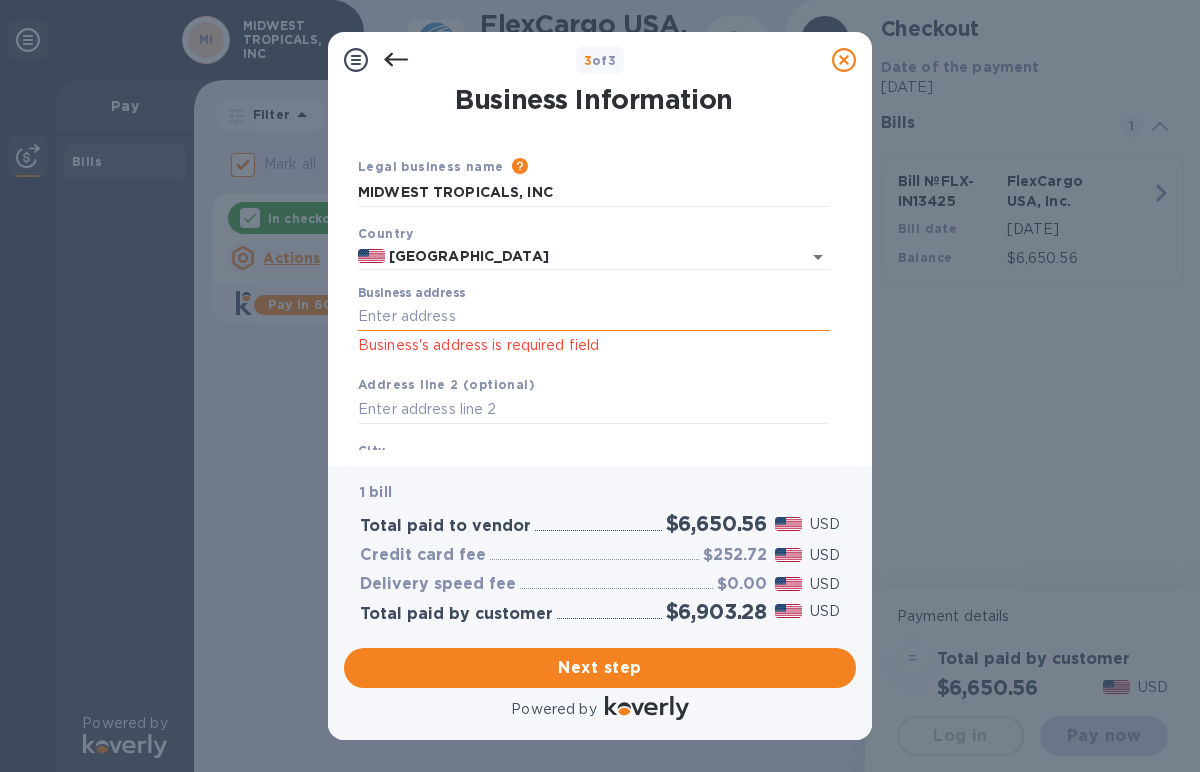 click on "Business address" at bounding box center (594, 317) 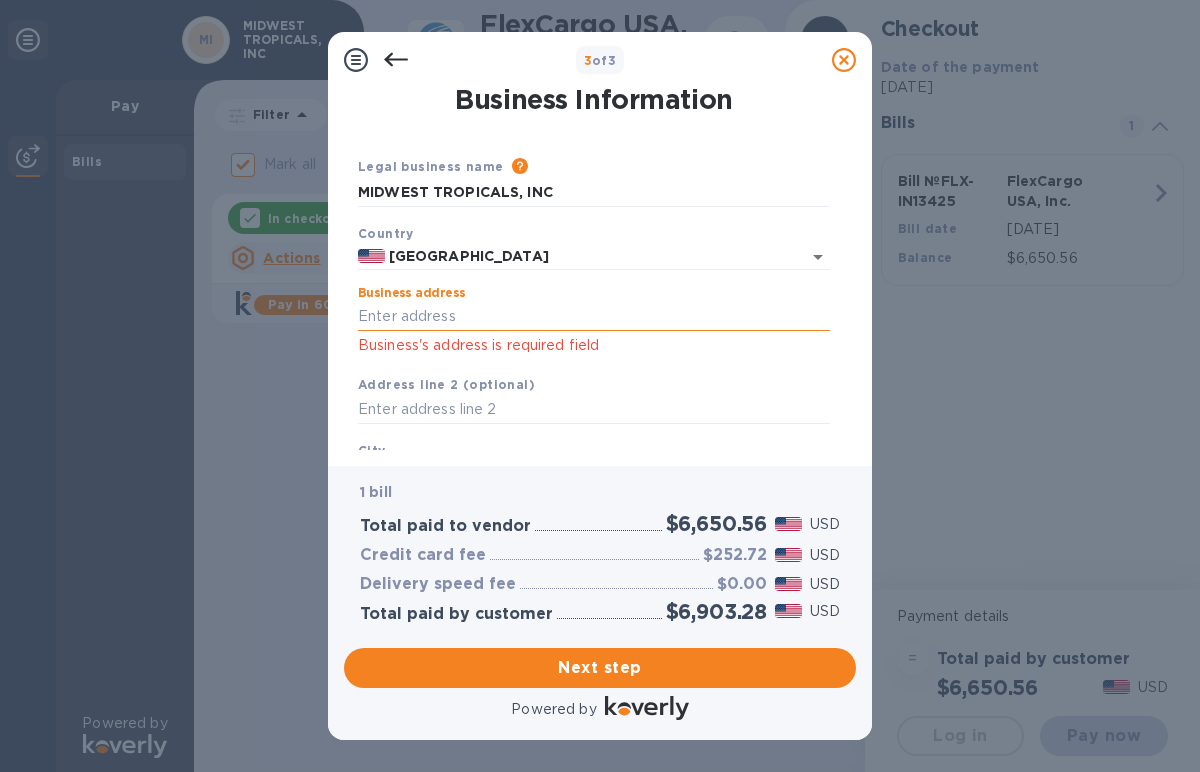 click on "Business address" at bounding box center (594, 317) 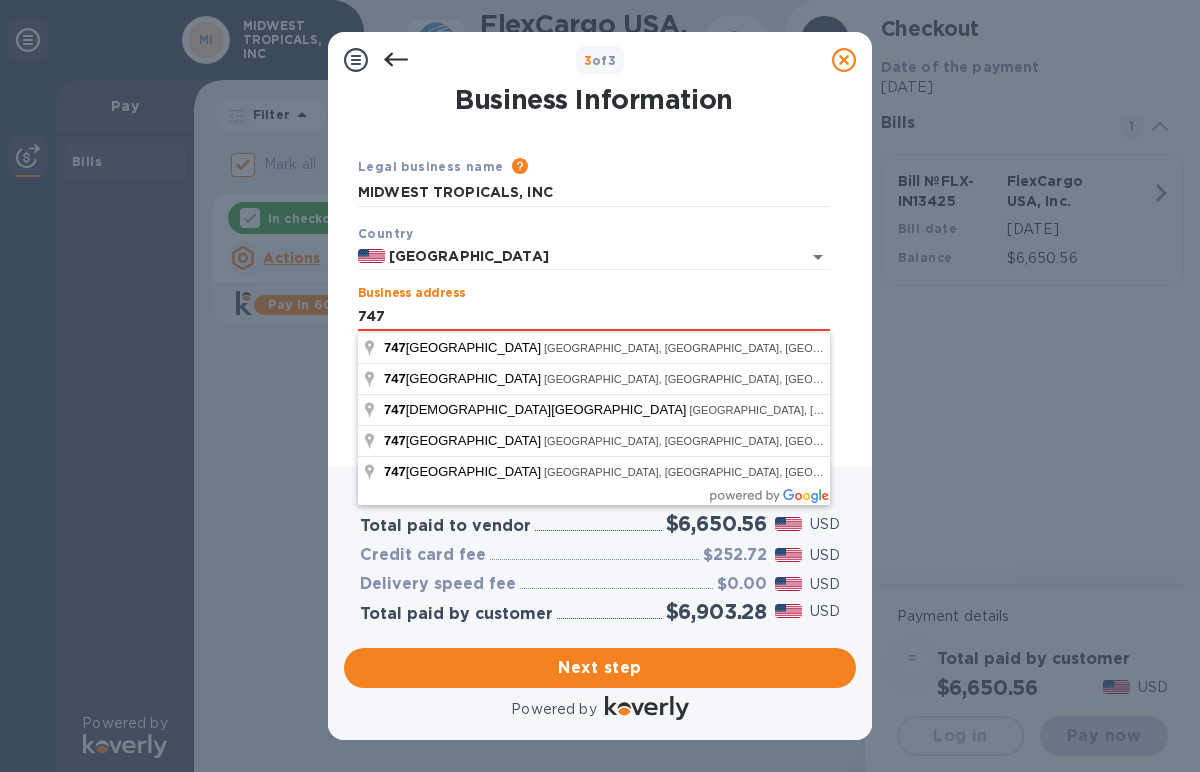 type on "747" 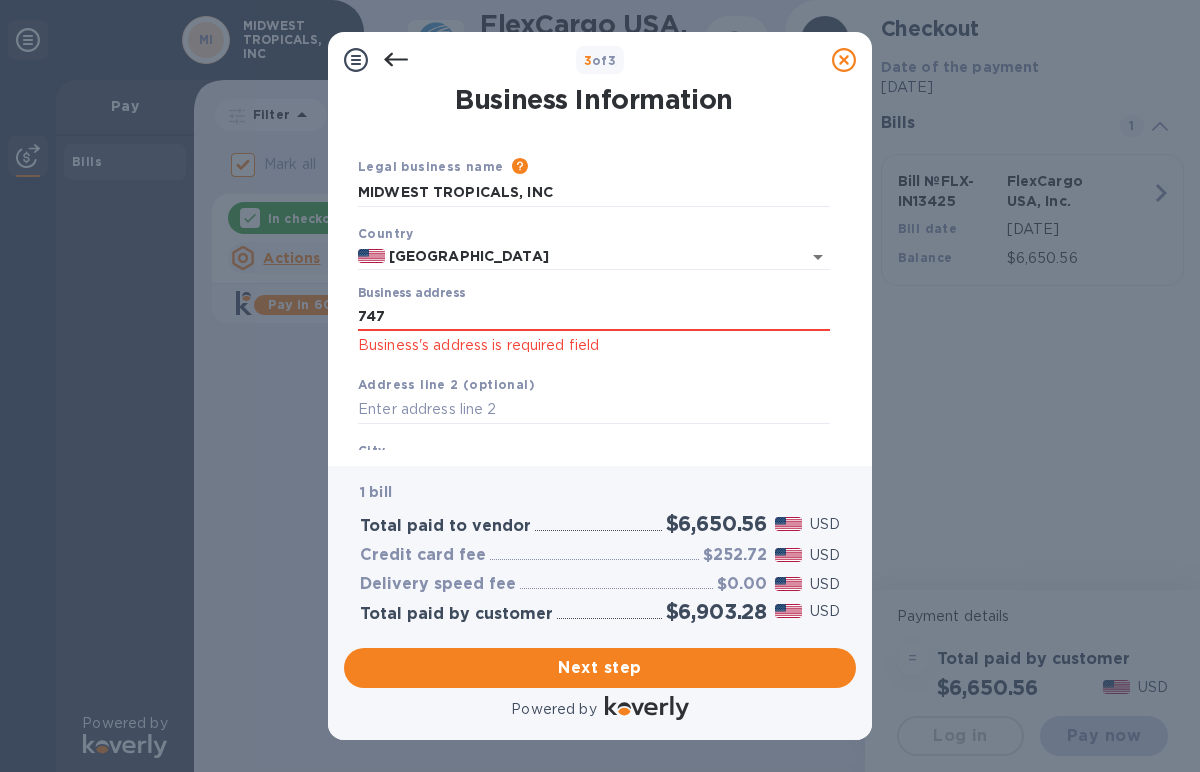 type on "Ste G11" 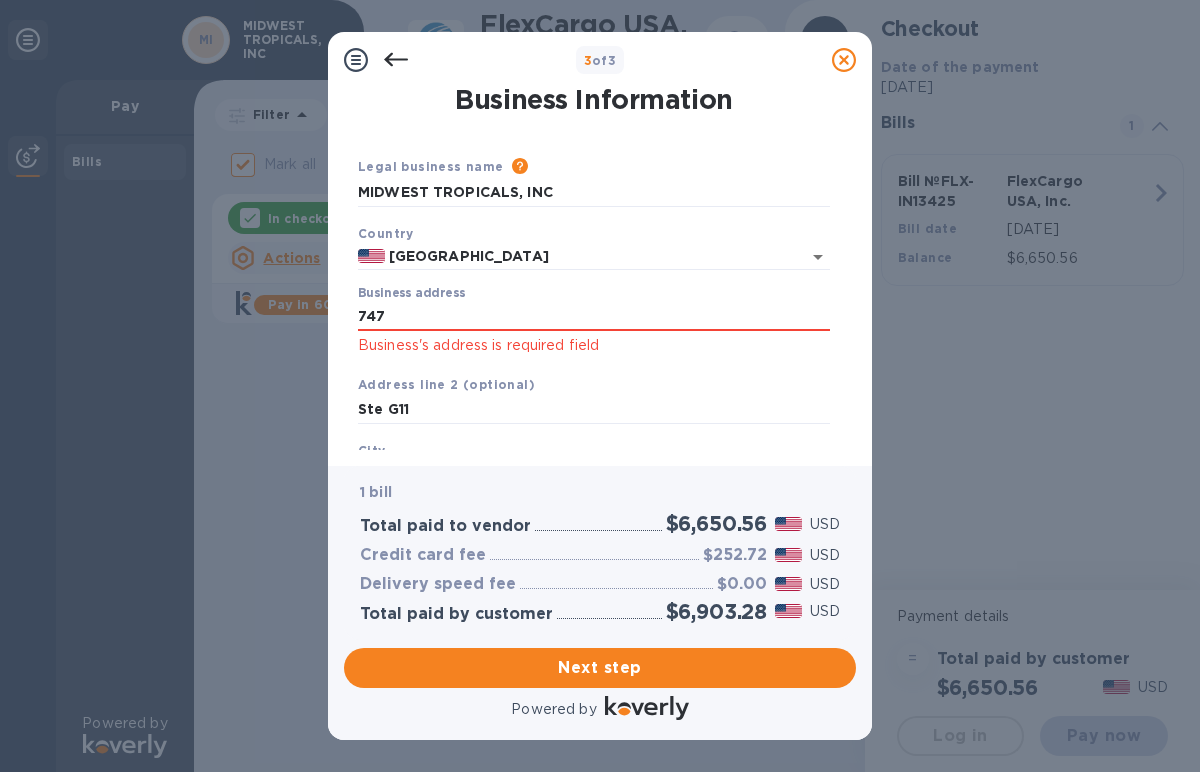 type on "ELMHURST" 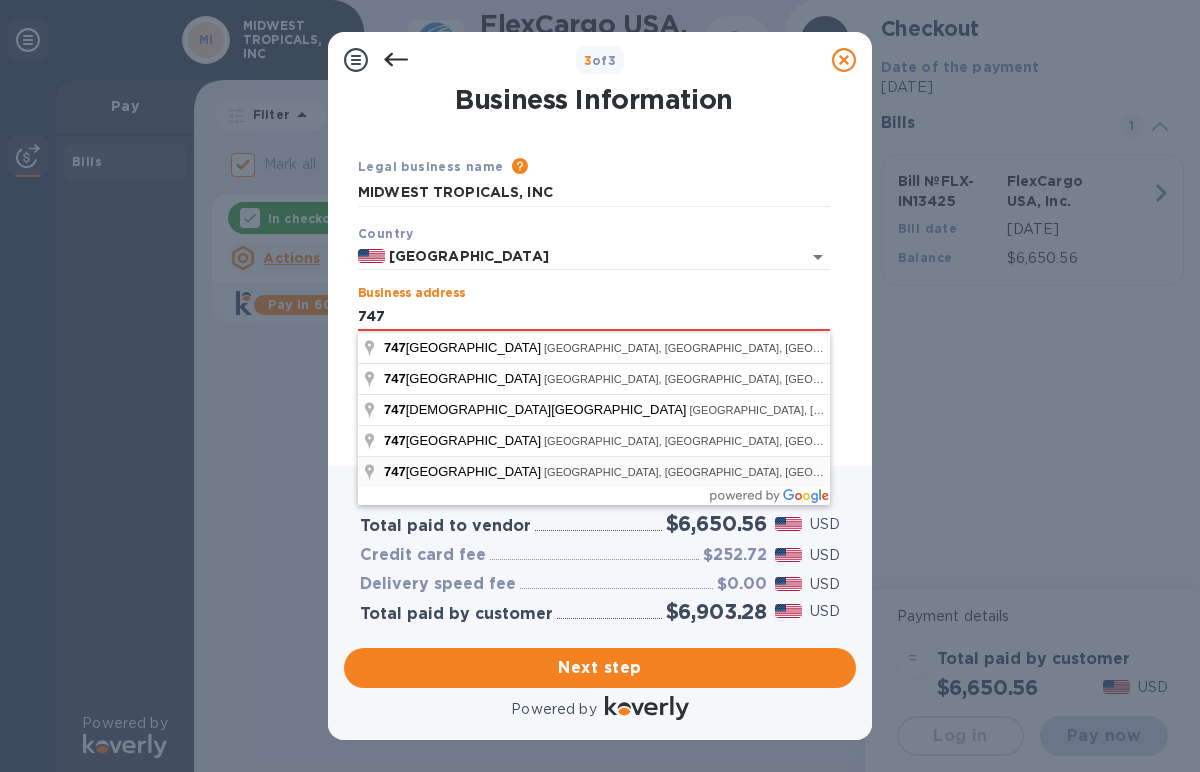 type on "[STREET_ADDRESS]" 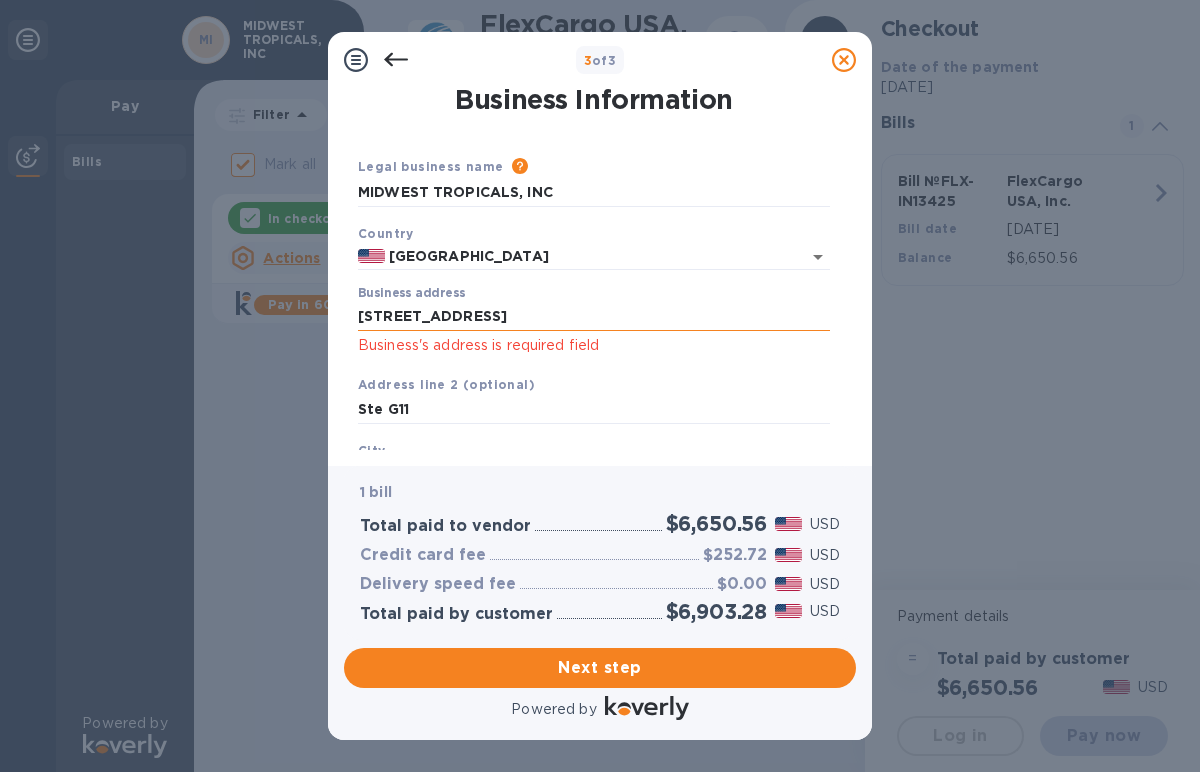 click on "[STREET_ADDRESS]" at bounding box center [594, 317] 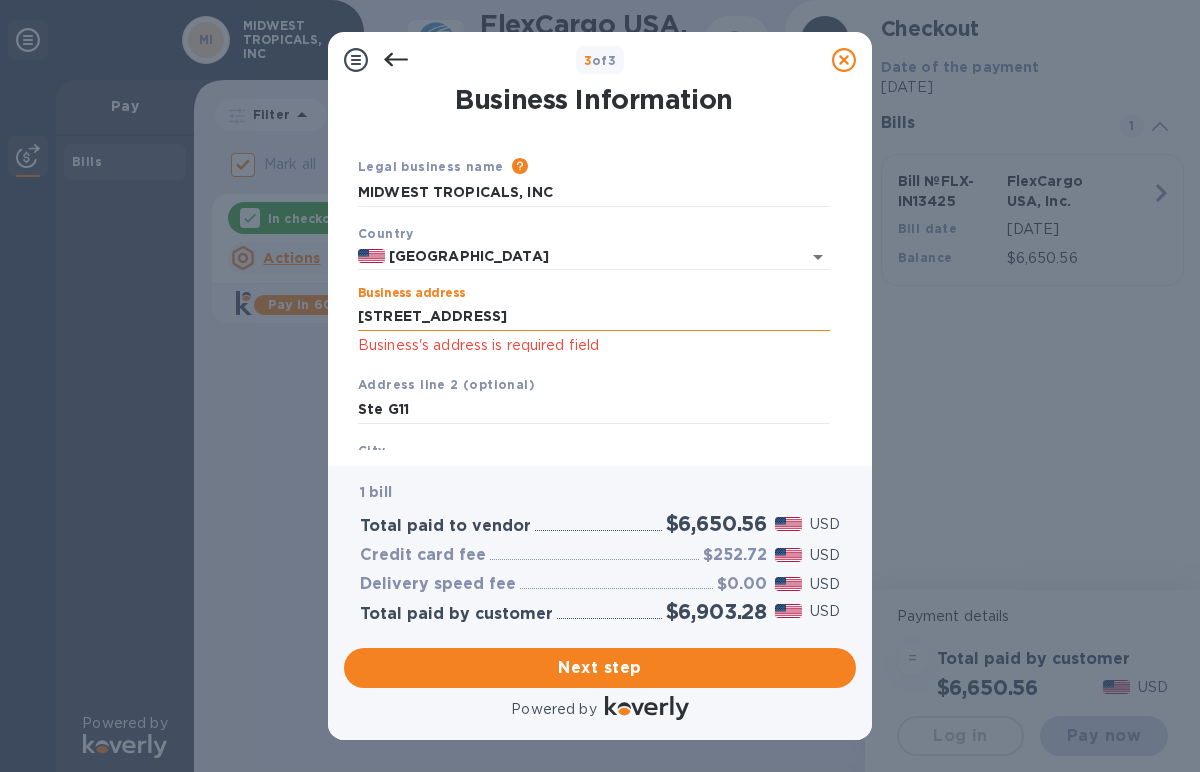 click on "[STREET_ADDRESS]" at bounding box center (594, 317) 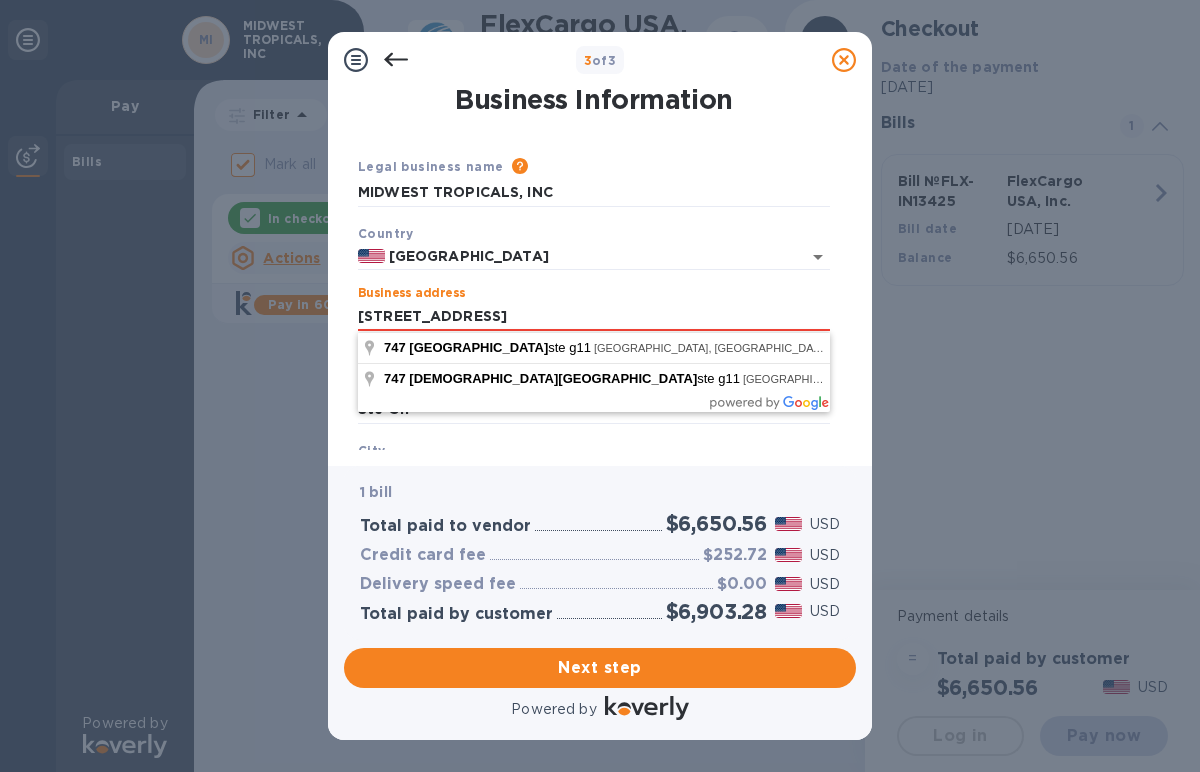 type on "[STREET_ADDRESS]" 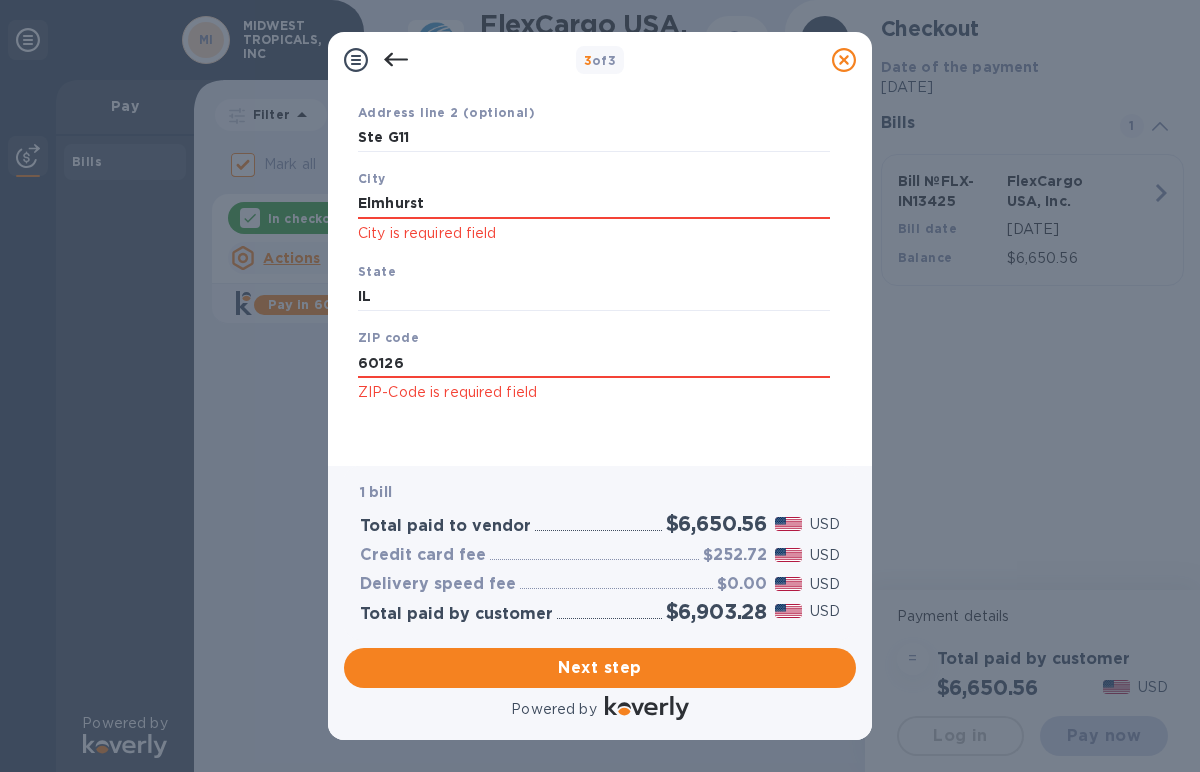 scroll, scrollTop: 273, scrollLeft: 0, axis: vertical 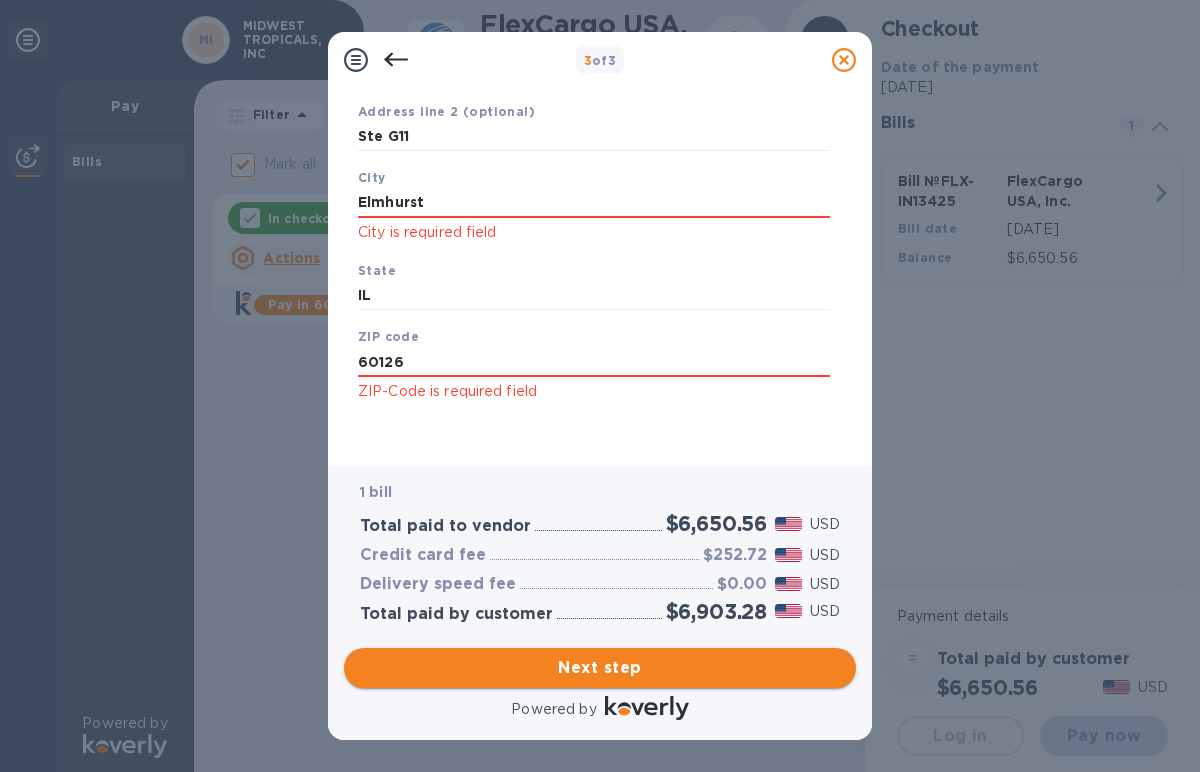 click on "Next step" at bounding box center [600, 668] 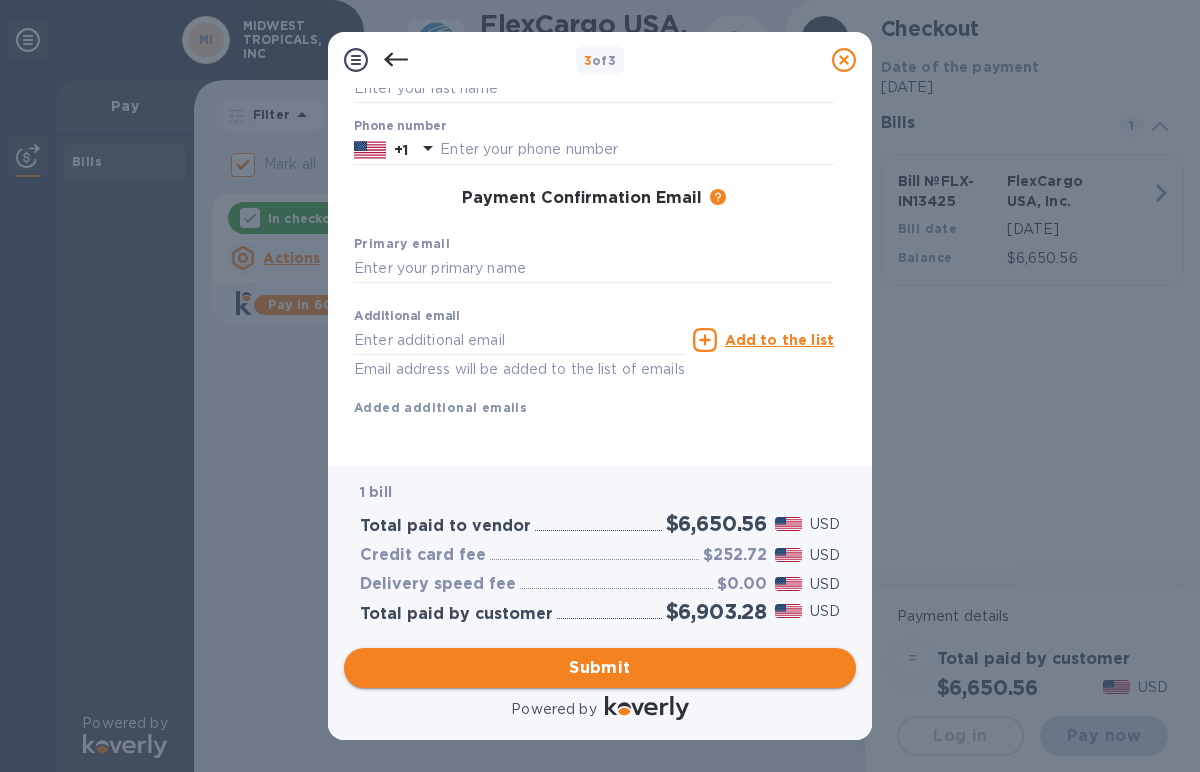 scroll, scrollTop: 194, scrollLeft: 0, axis: vertical 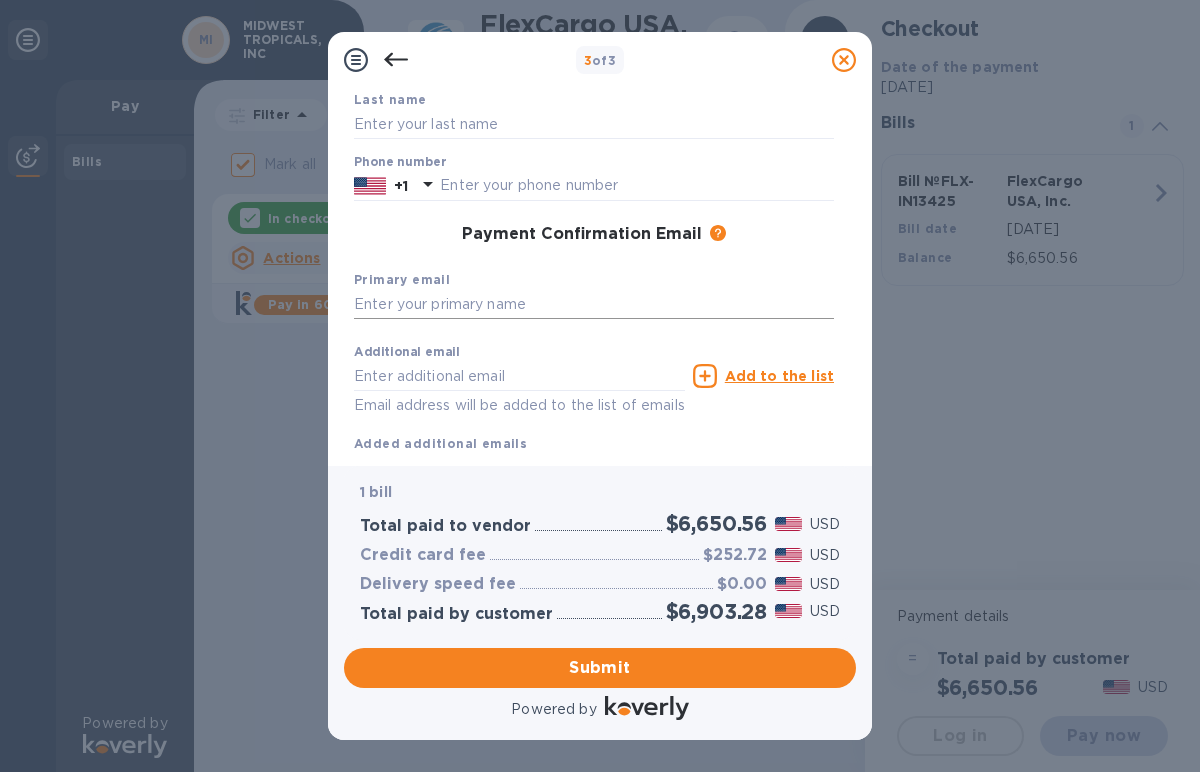 click at bounding box center [594, 305] 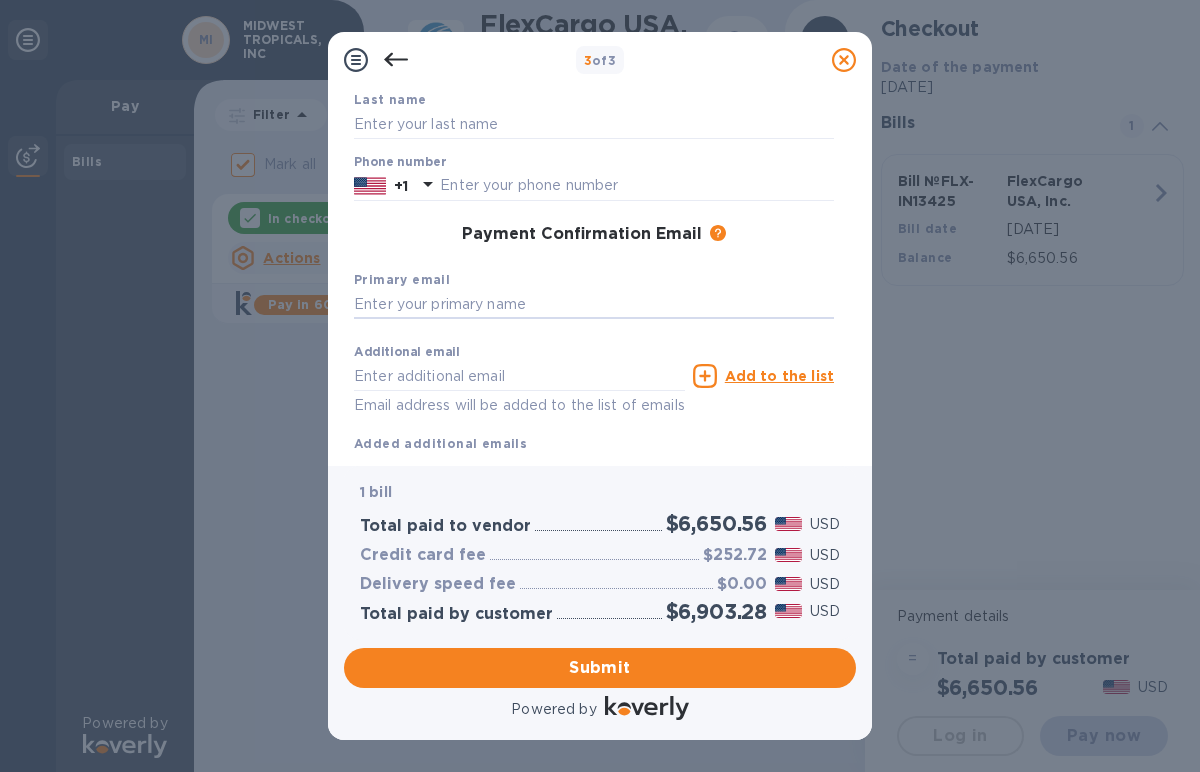 click on "Payment Confirmation Email The added email addresses will be used to send the payment confirmation." at bounding box center [594, 235] 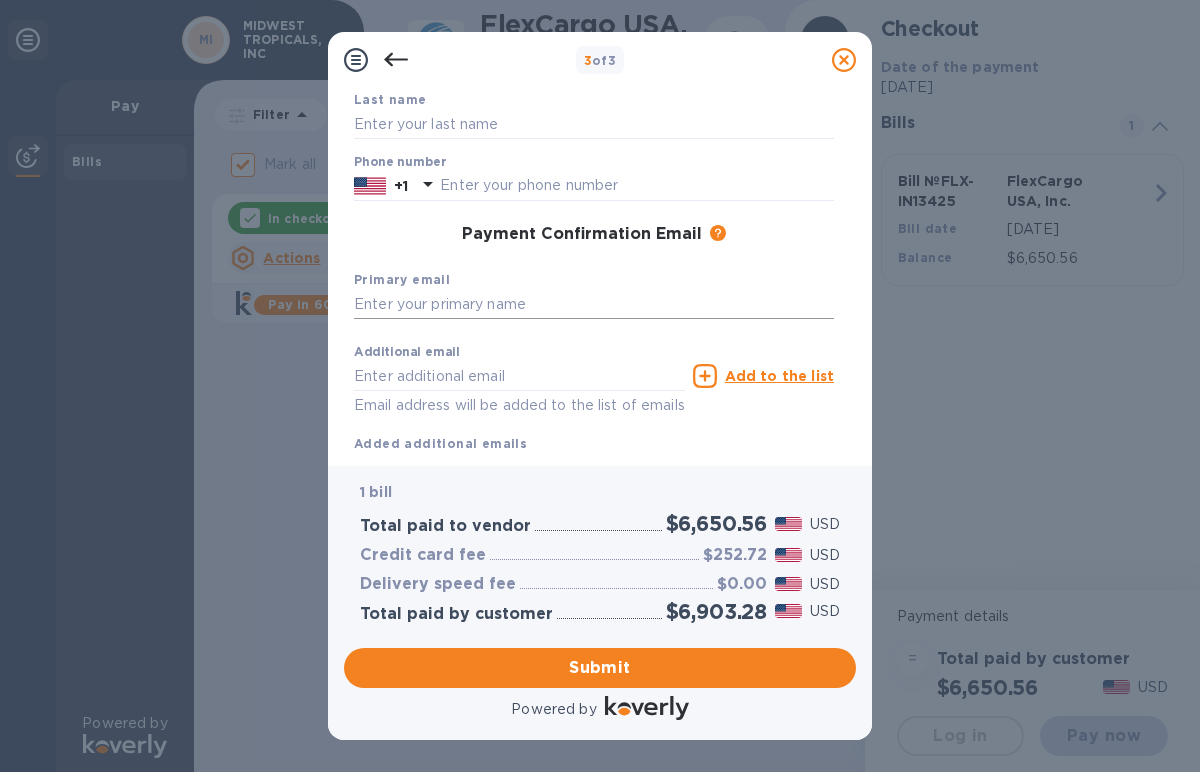 click at bounding box center (594, 305) 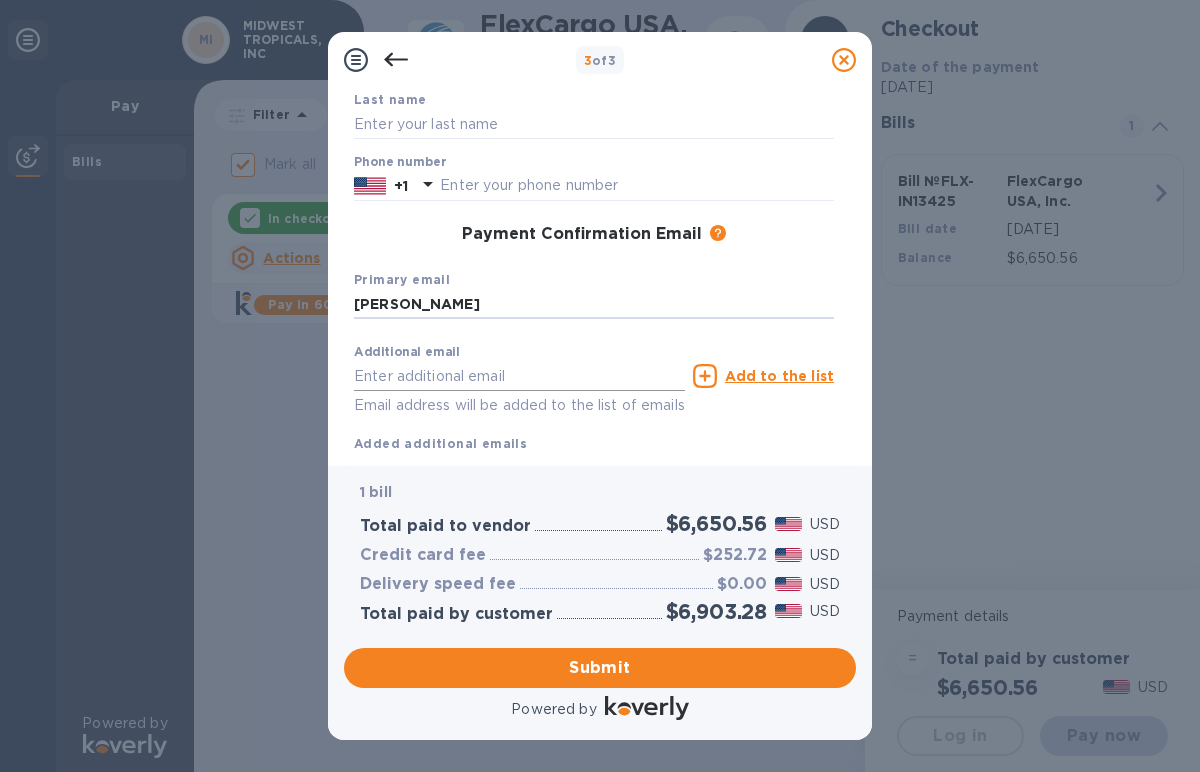 type on "[PERSON_NAME]" 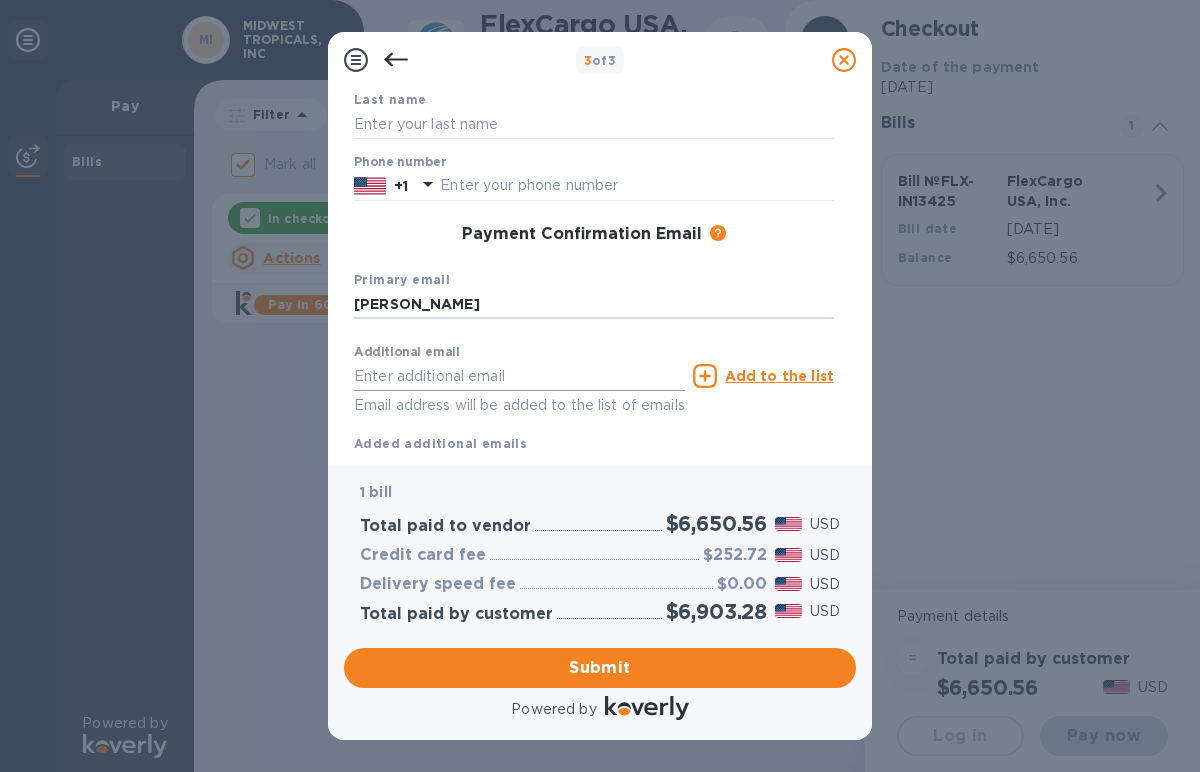 click at bounding box center [519, 376] 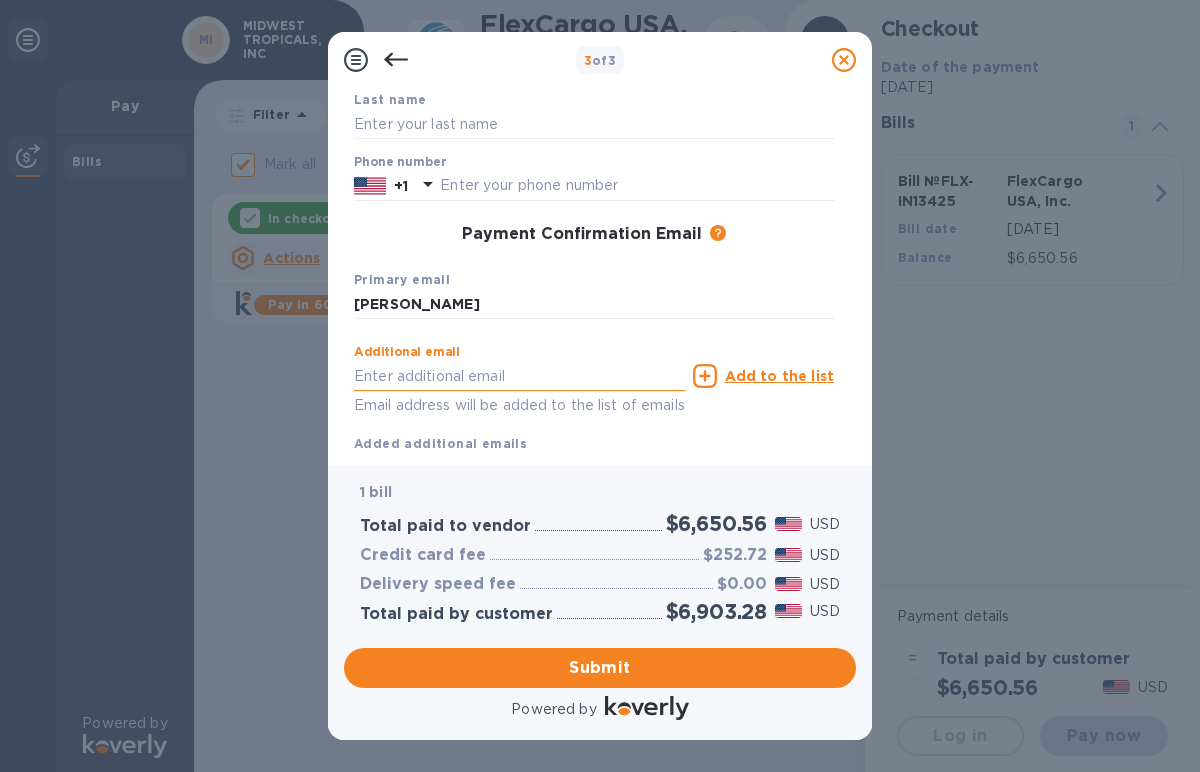 type on "[EMAIL_ADDRESS][DOMAIN_NAME]" 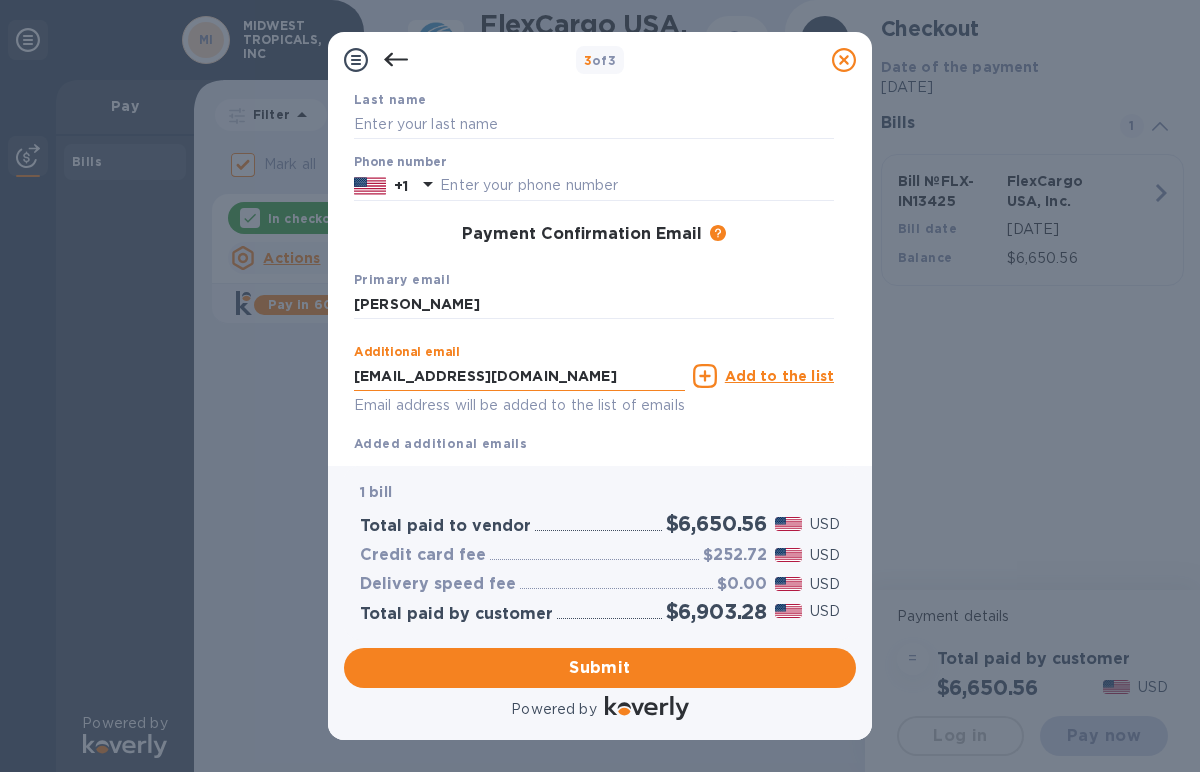 type on "[PERSON_NAME]" 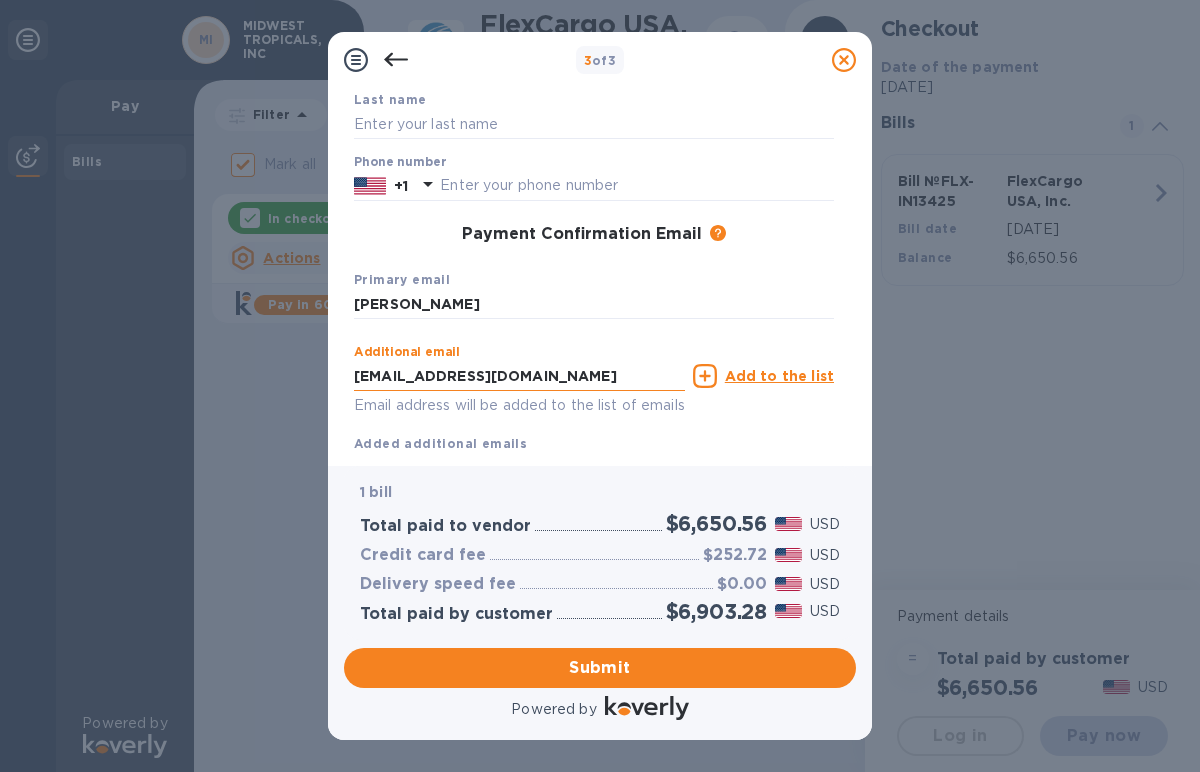 type on "[PERSON_NAME]" 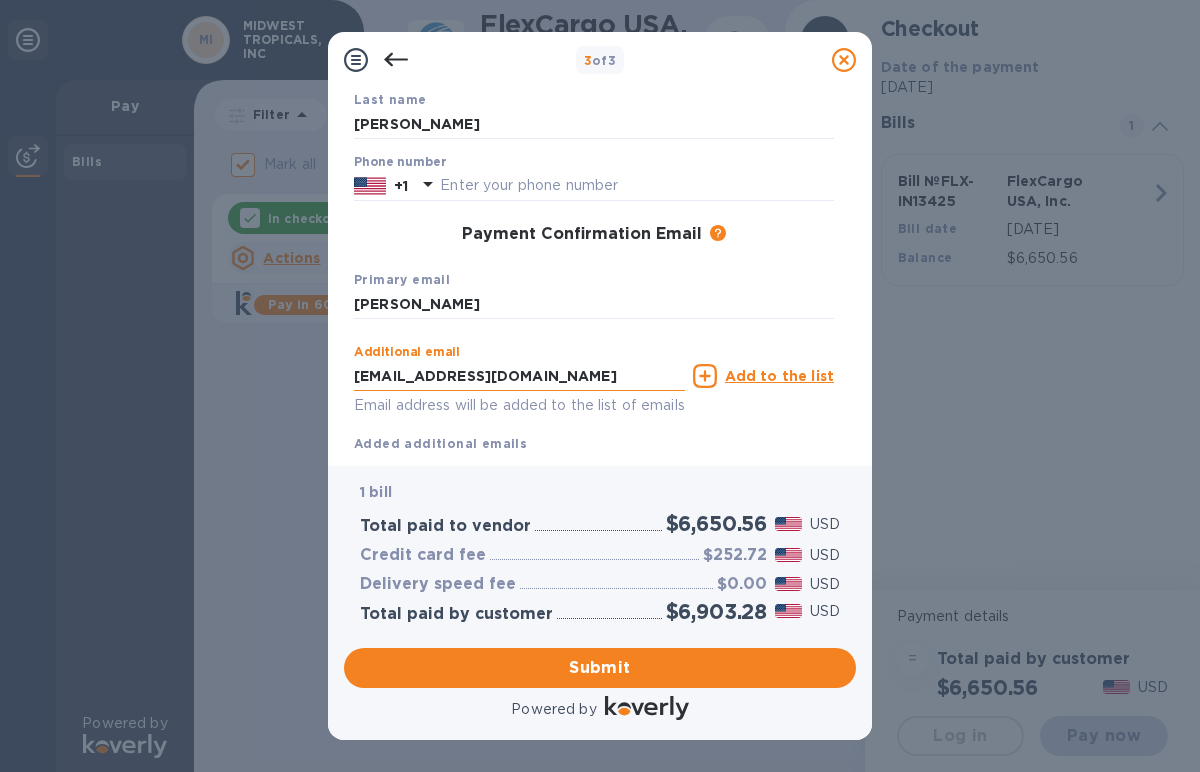 type on "6304510101" 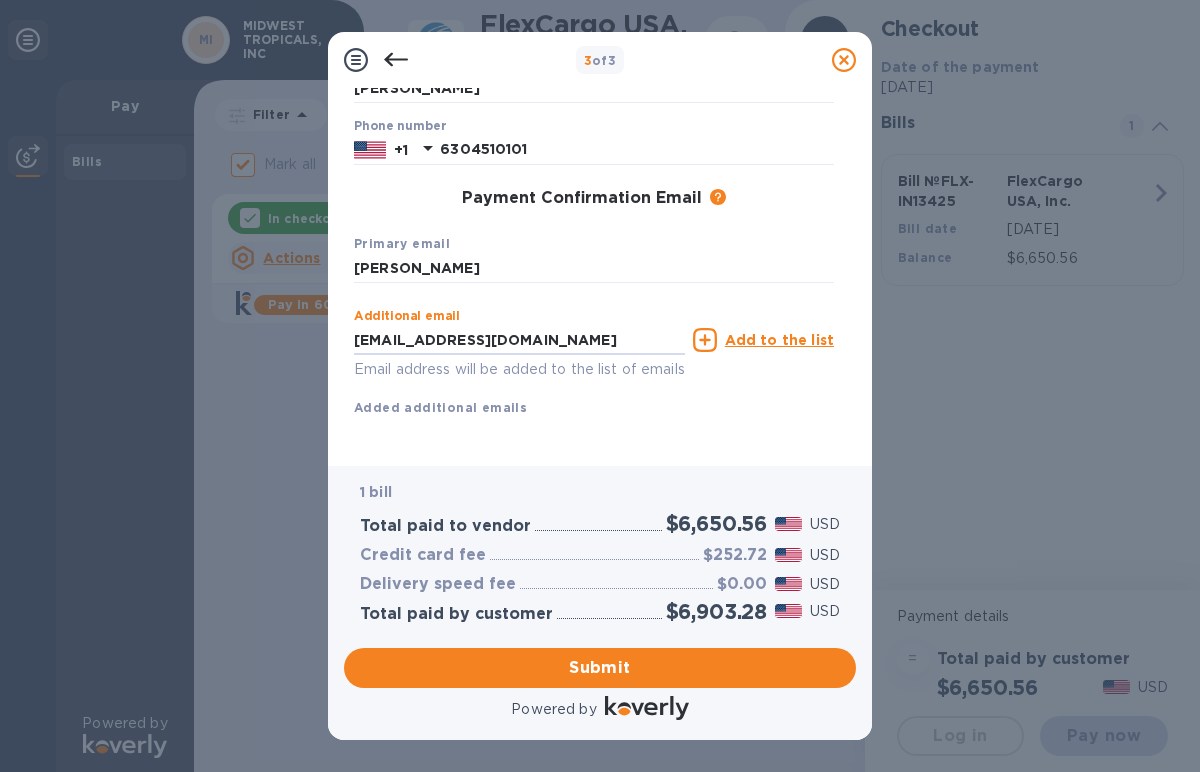 scroll, scrollTop: 252, scrollLeft: 0, axis: vertical 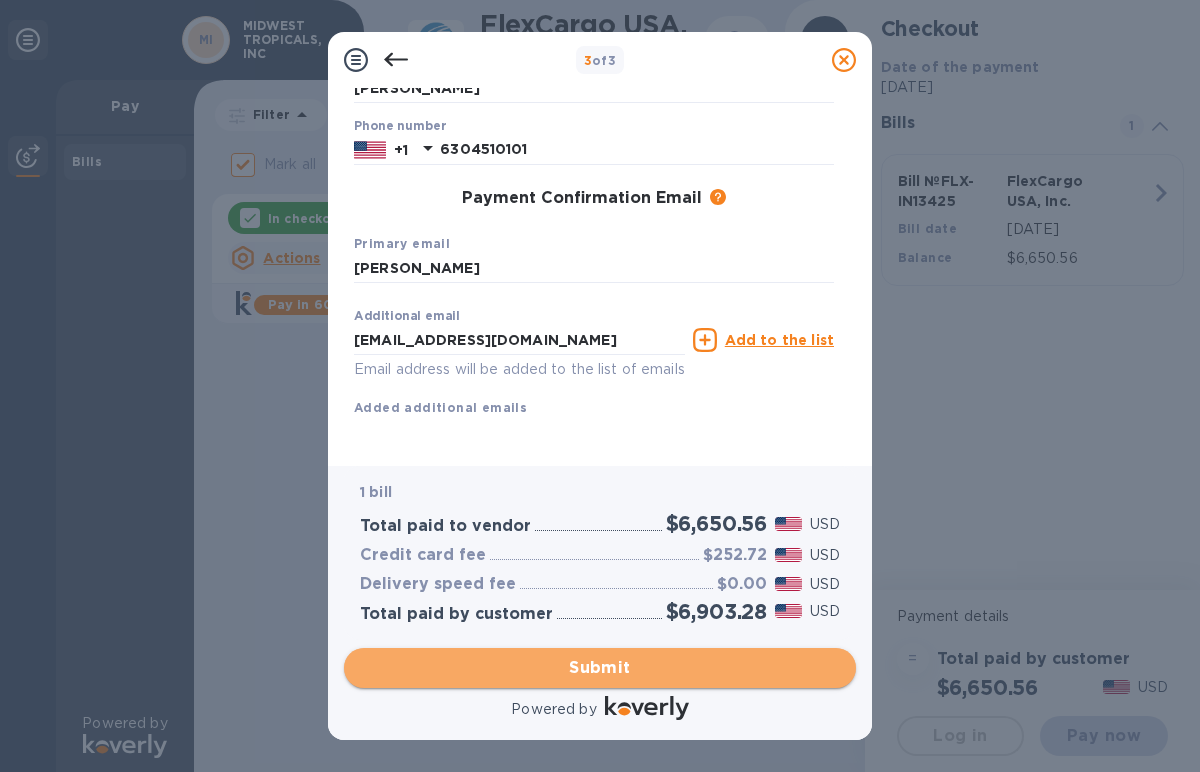 click on "Submit" at bounding box center (600, 668) 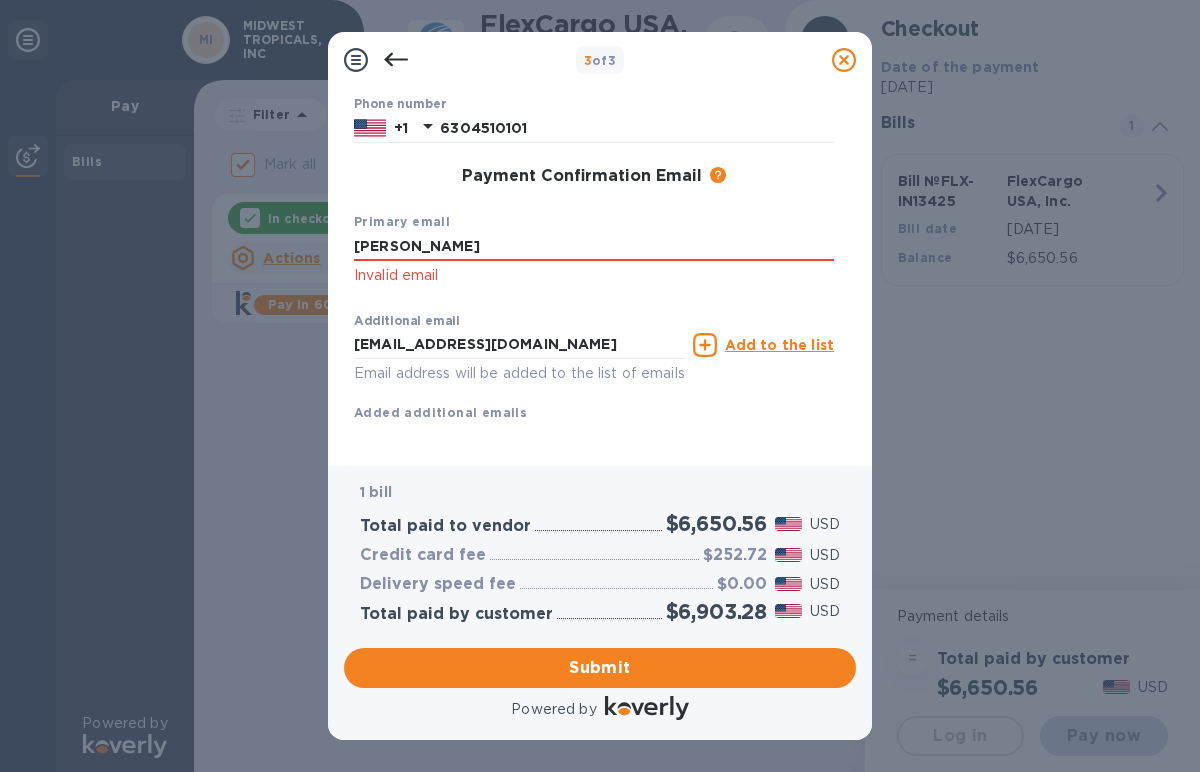 drag, startPoint x: 430, startPoint y: 257, endPoint x: 333, endPoint y: 256, distance: 97.00516 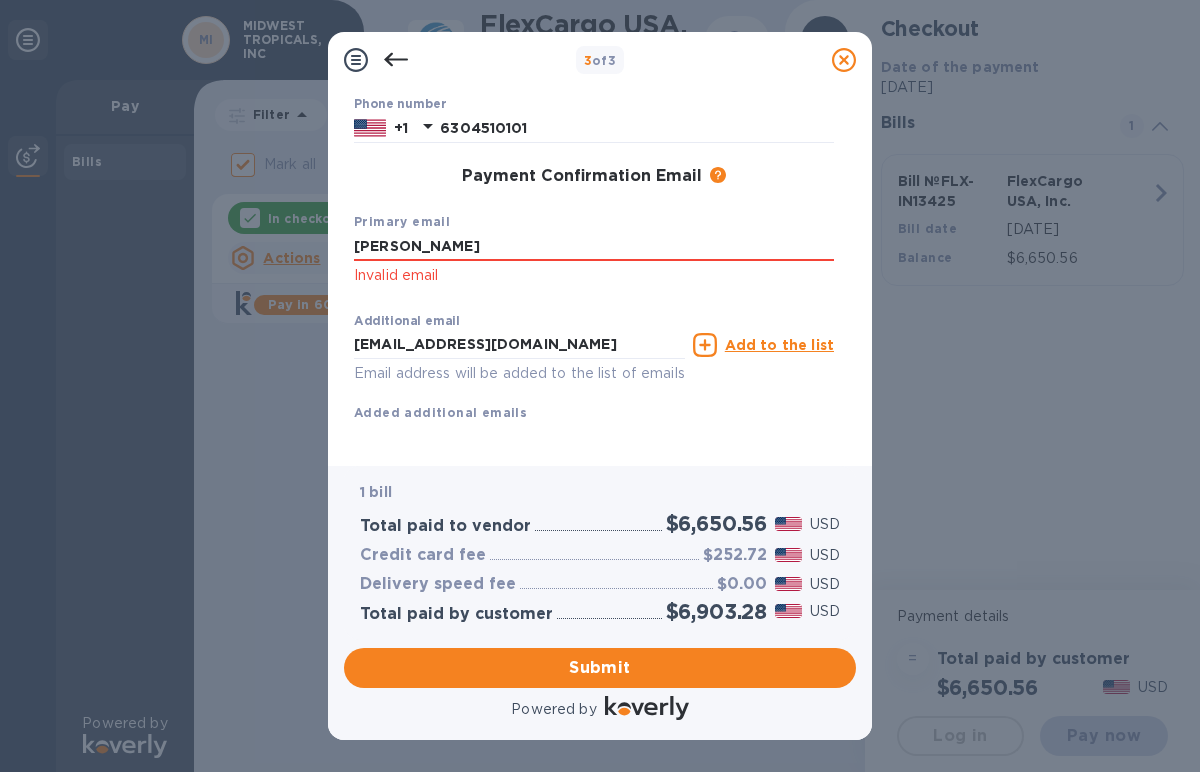 click on "Payment Contact Information First name [PERSON_NAME] First name is a required field Last name [PERSON_NAME] Phone number [PHONE_NUMBER] Payment Confirmation Email The added email addresses will be used to send the payment confirmation. Primary email [PERSON_NAME] Invalid email Additional email [EMAIL_ADDRESS][DOMAIN_NAME] Email address will be added to the list of emails Add to the list Added additional emails Submit" at bounding box center [600, 277] 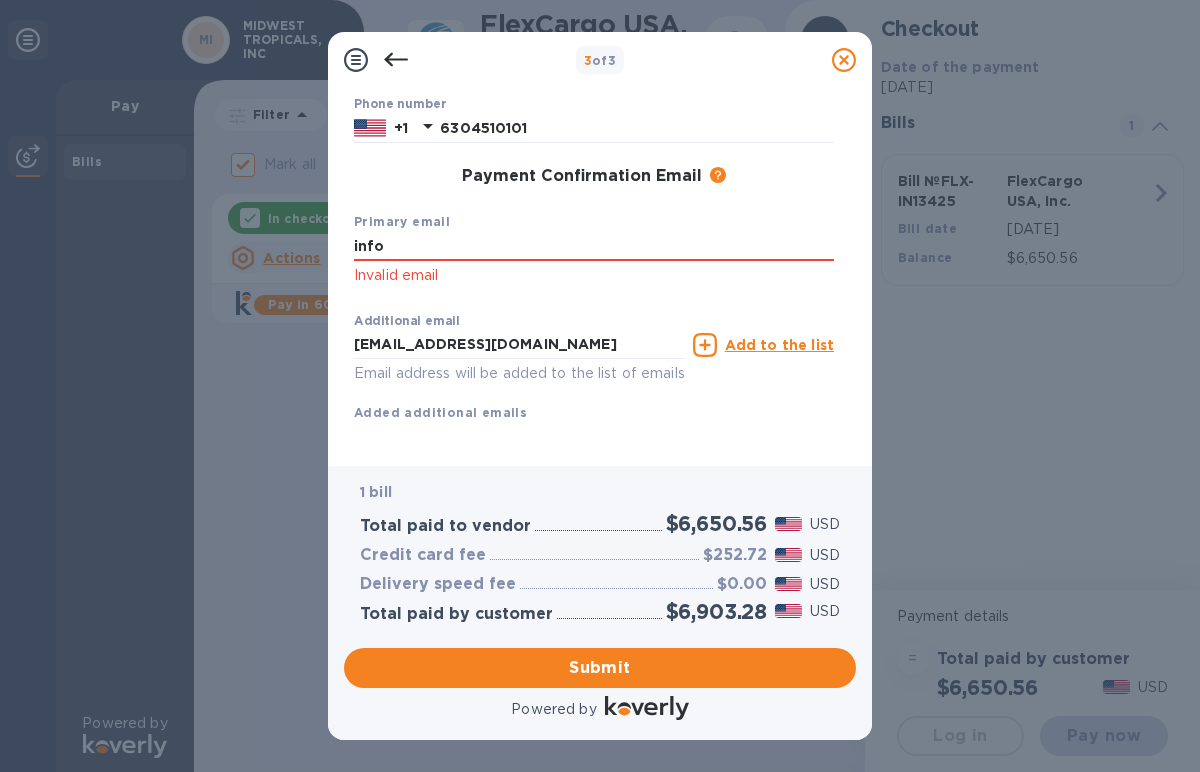type on "[EMAIL_ADDRESS][DOMAIN_NAME]" 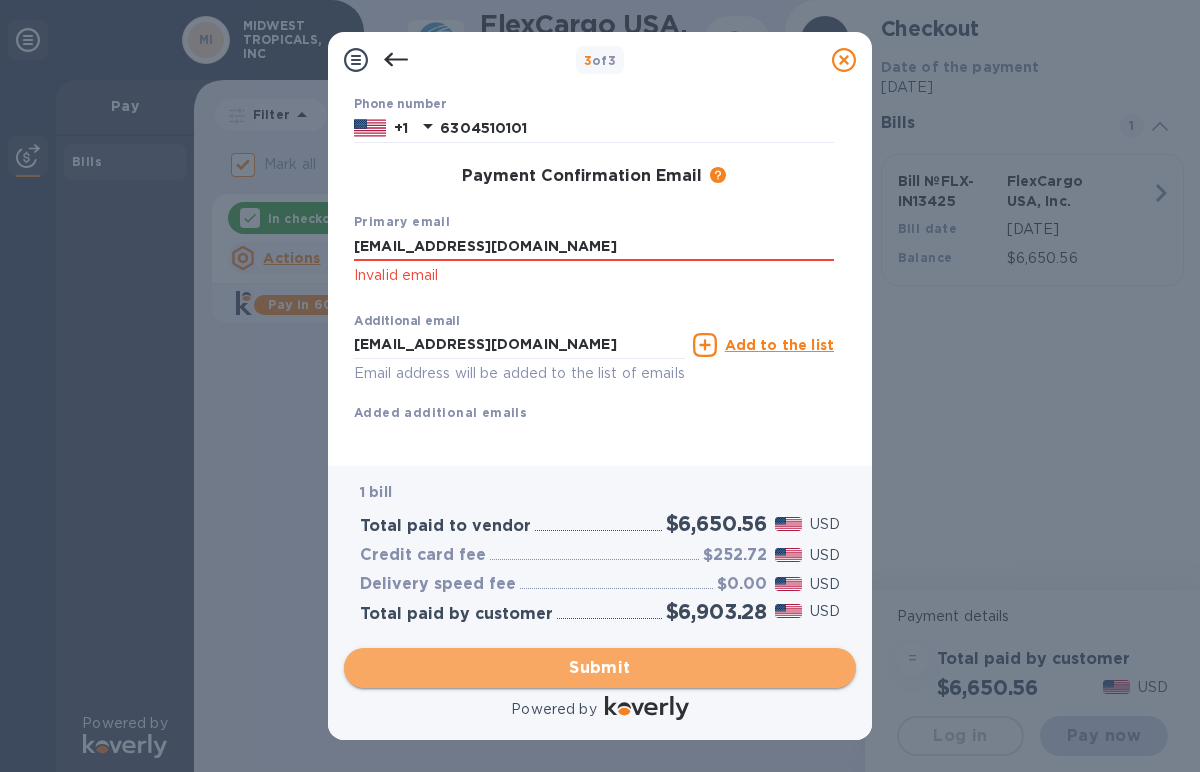 click on "Submit" at bounding box center [600, 668] 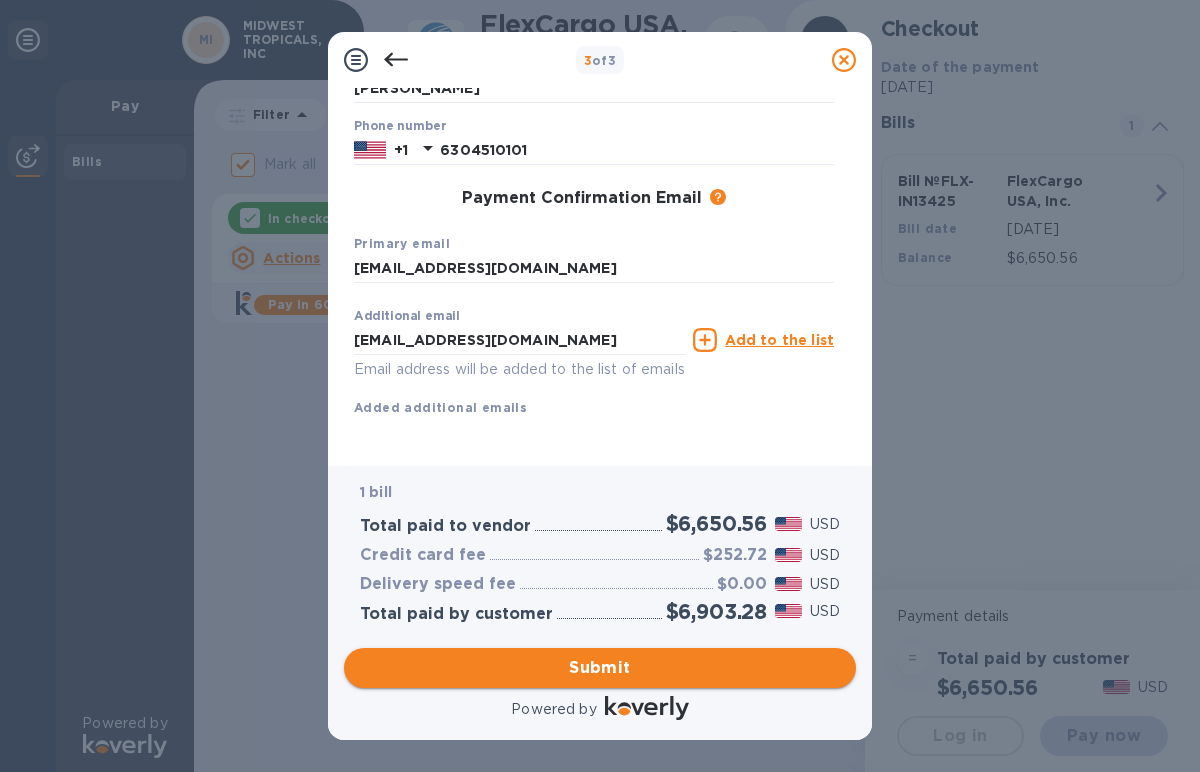 click on "Submit" at bounding box center (600, 668) 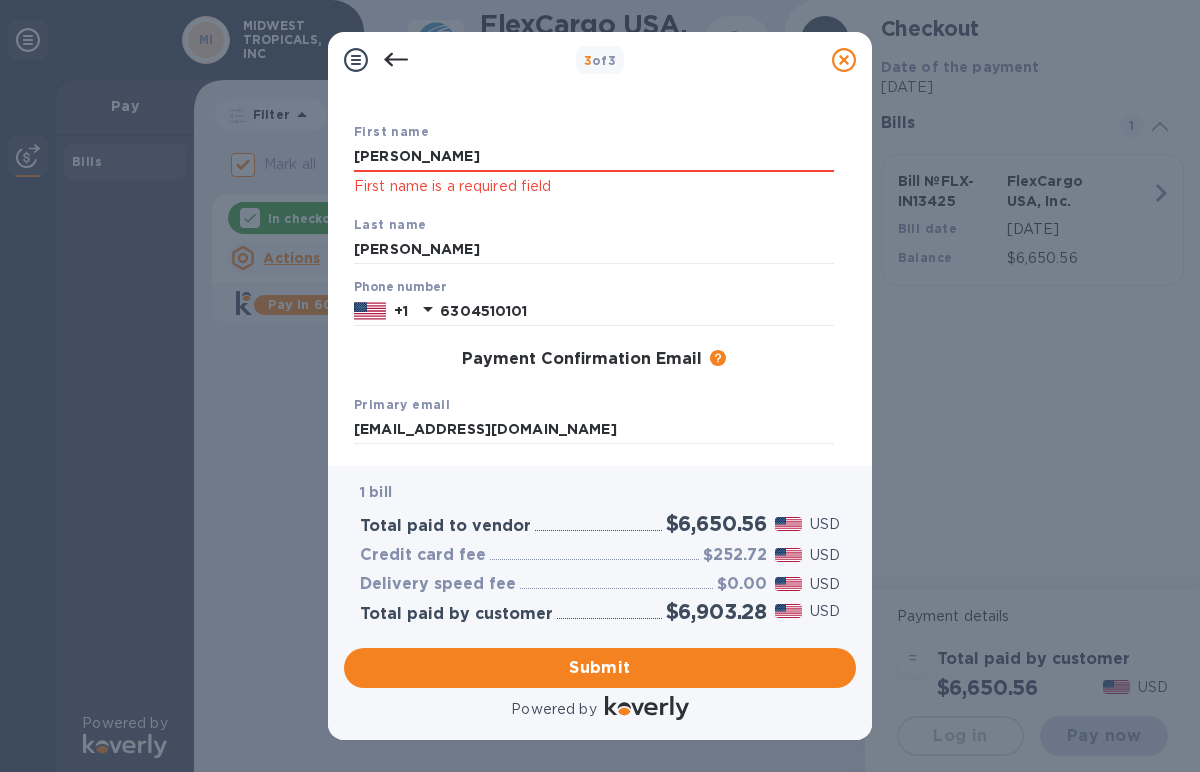 scroll, scrollTop: 0, scrollLeft: 0, axis: both 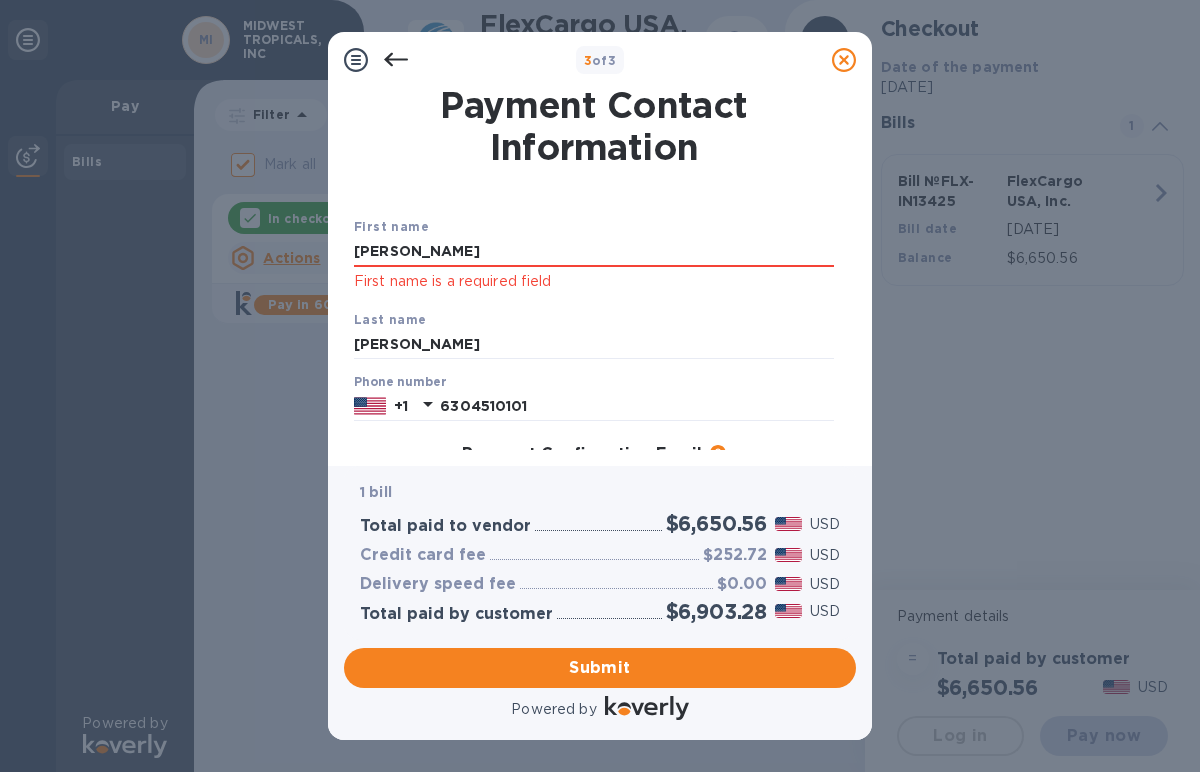 click at bounding box center [0, 0] 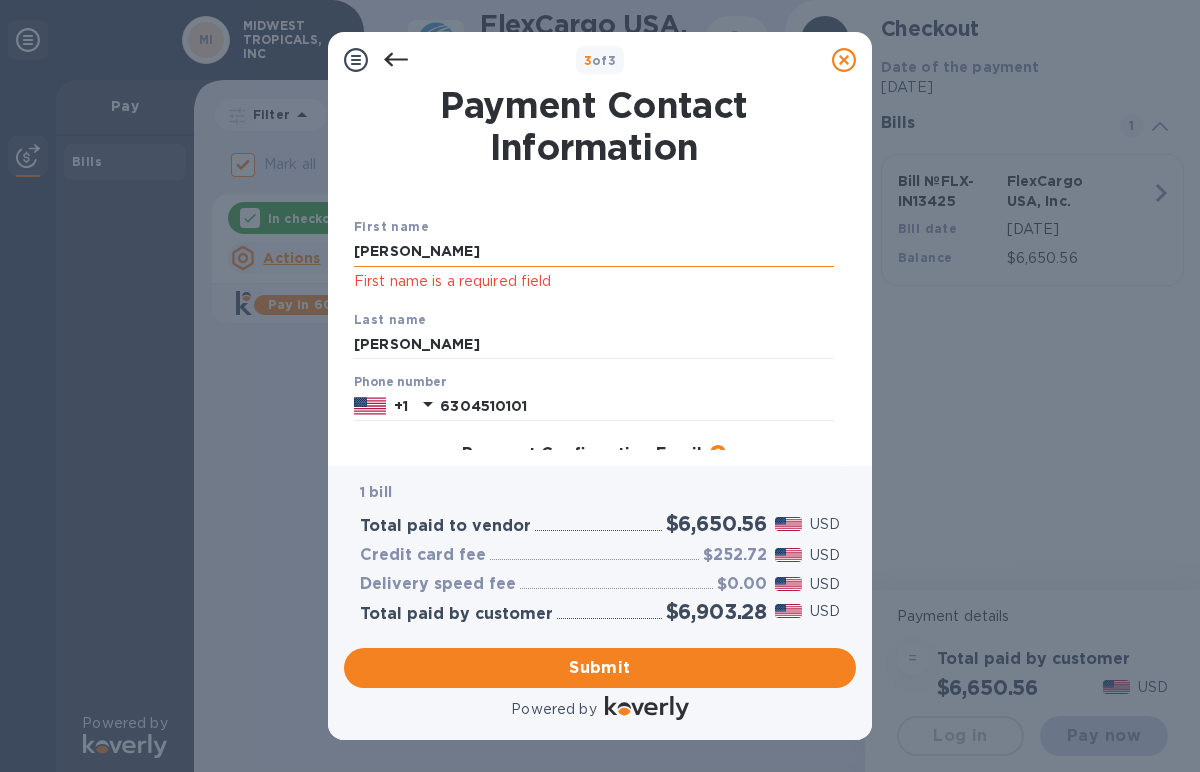click on "[PERSON_NAME]" at bounding box center [594, 252] 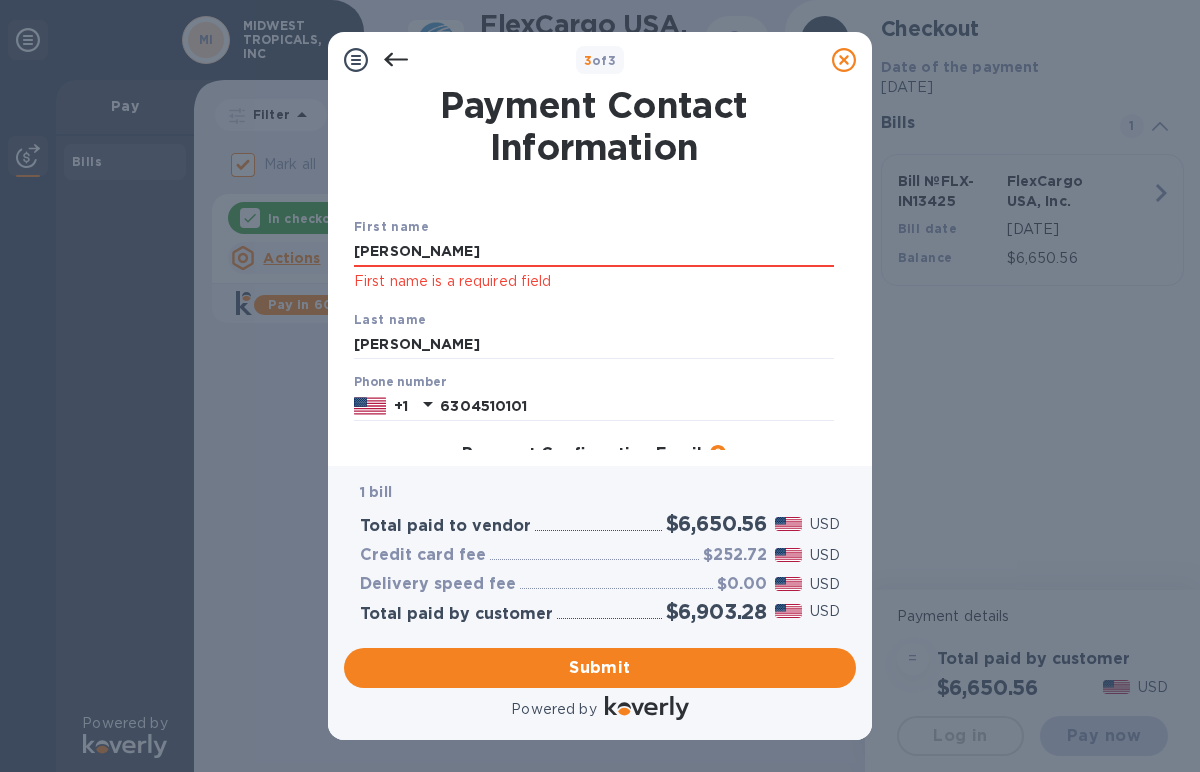 click on "First name [PERSON_NAME] First name is a required field Last name [PERSON_NAME] Phone number [PHONE_NUMBER] Payment Confirmation Email The added email addresses will be used to send the payment confirmation. Primary email [EMAIL_ADDRESS][DOMAIN_NAME] Additional email [EMAIL_ADDRESS][DOMAIN_NAME] Email address will be added to the list of emails Add to the list Added additional emails Submit" at bounding box center [594, 429] 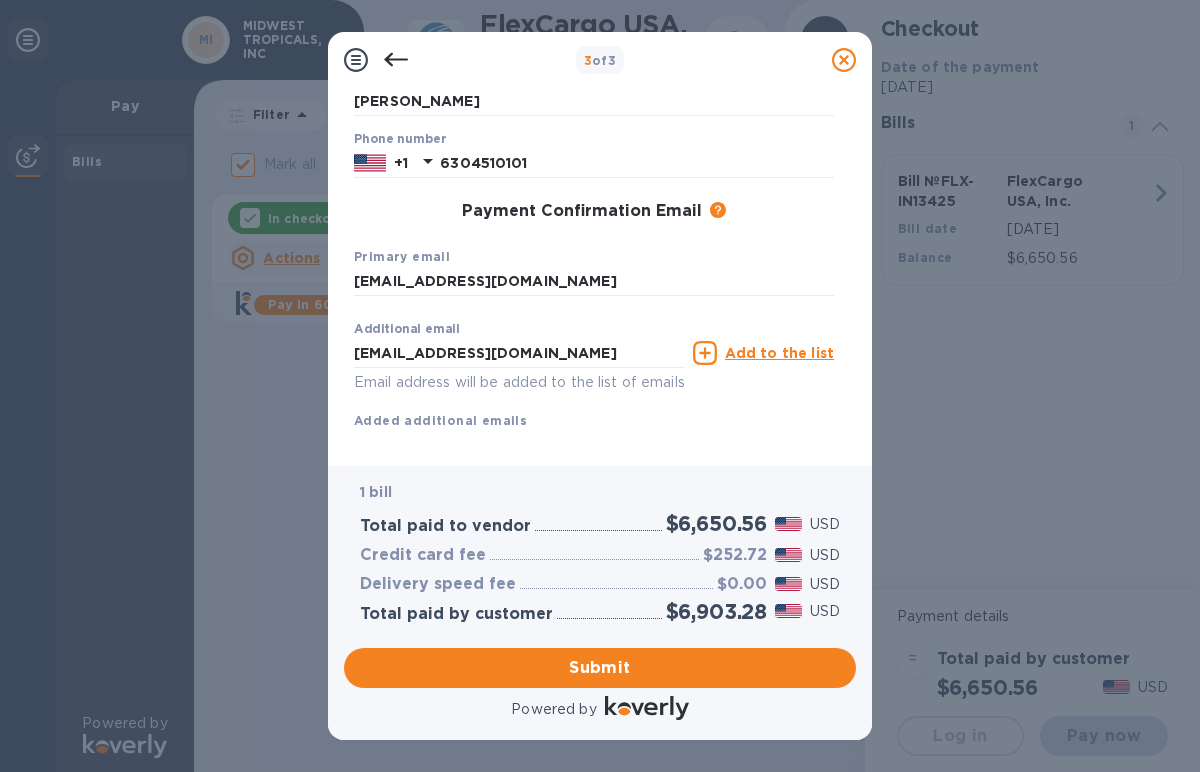 scroll, scrollTop: 278, scrollLeft: 0, axis: vertical 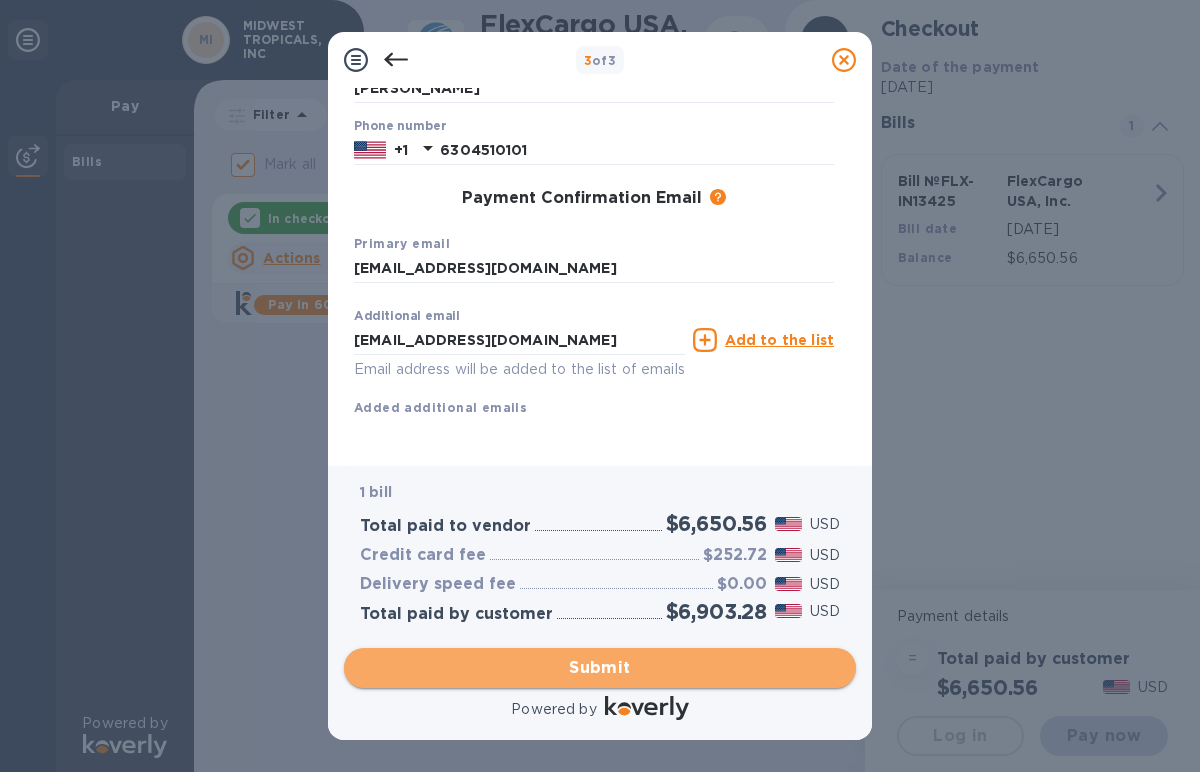 click on "Submit" at bounding box center [600, 668] 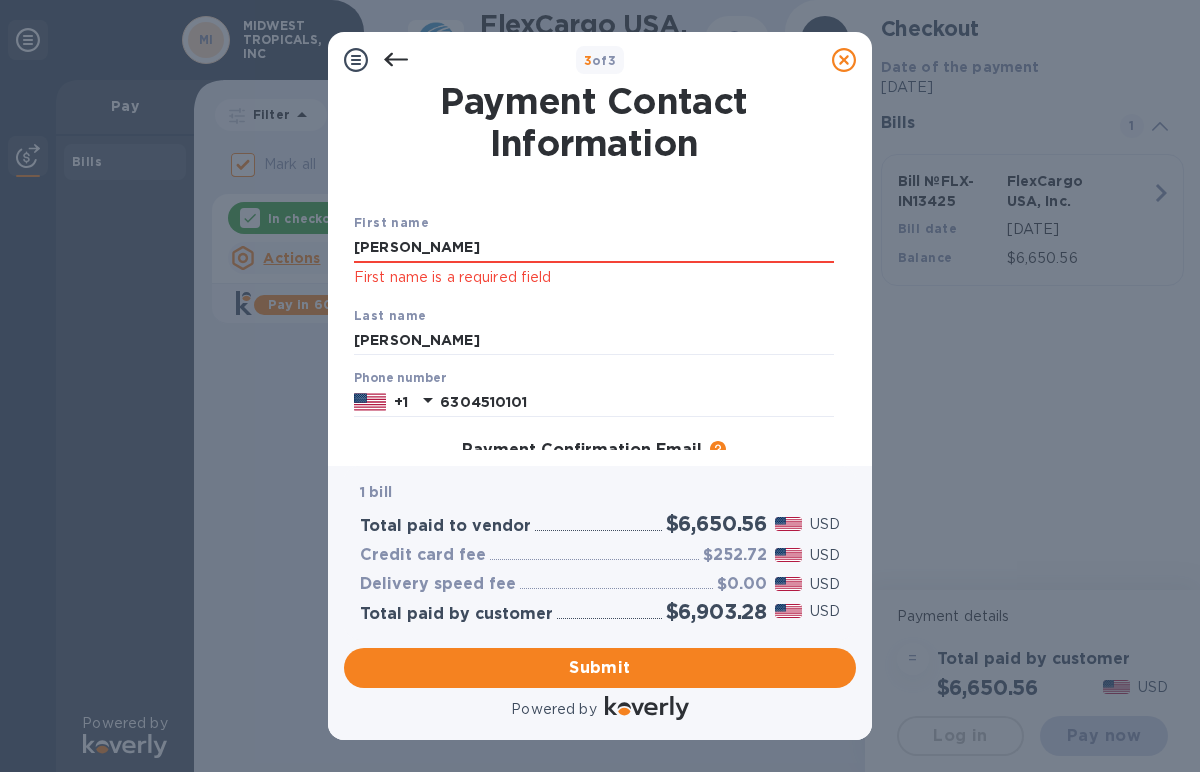 scroll, scrollTop: 0, scrollLeft: 0, axis: both 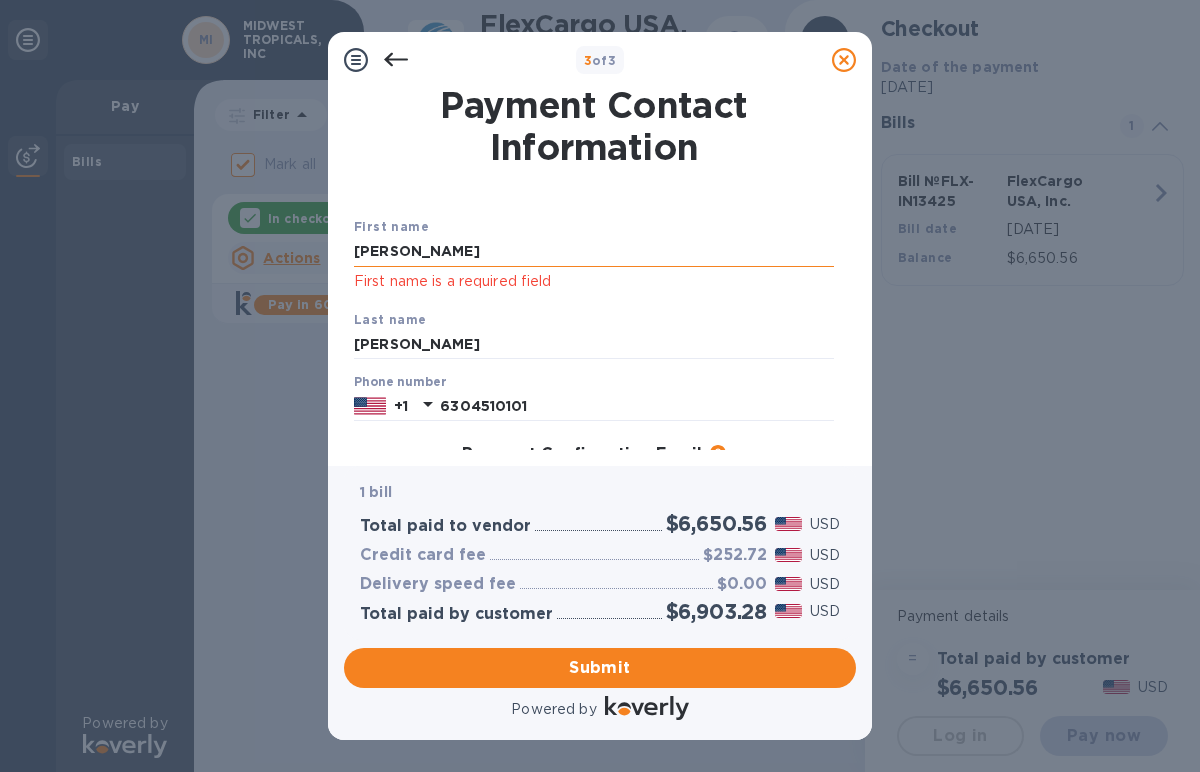click on "[PERSON_NAME]" at bounding box center (594, 252) 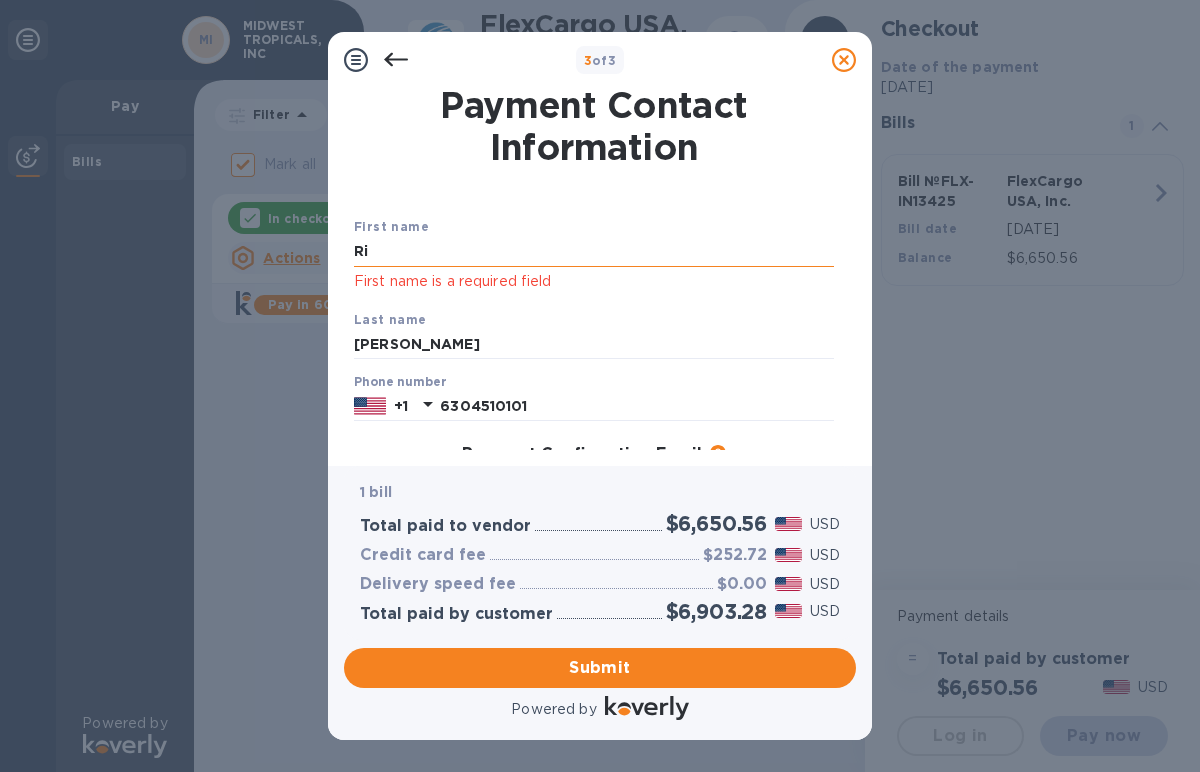 type on "R" 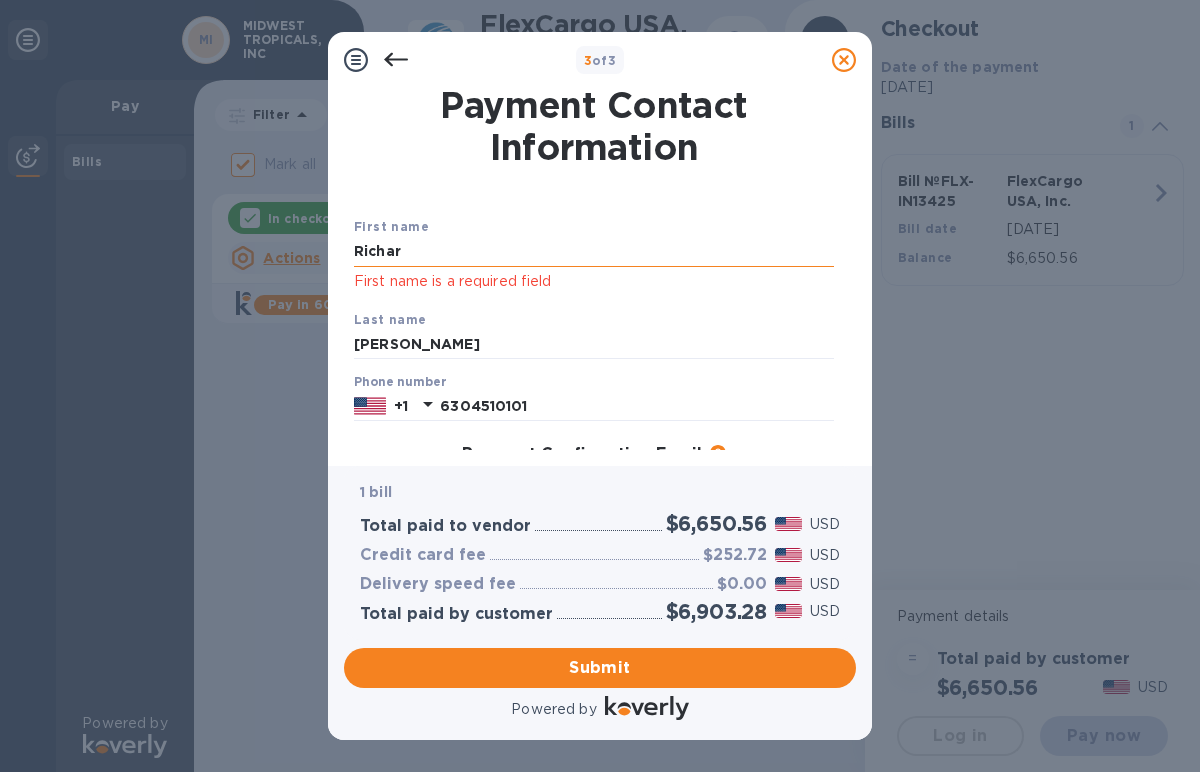 type on "[PERSON_NAME]" 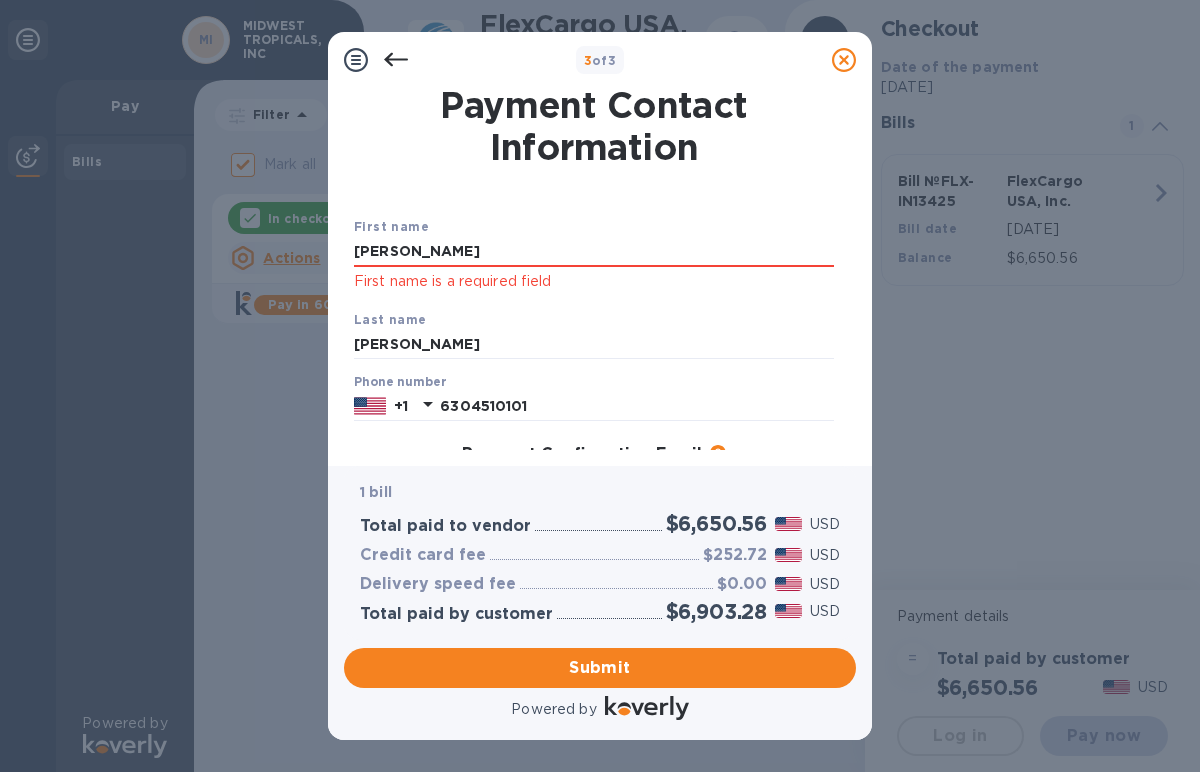 click on "Payment Contact Information" at bounding box center (594, 126) 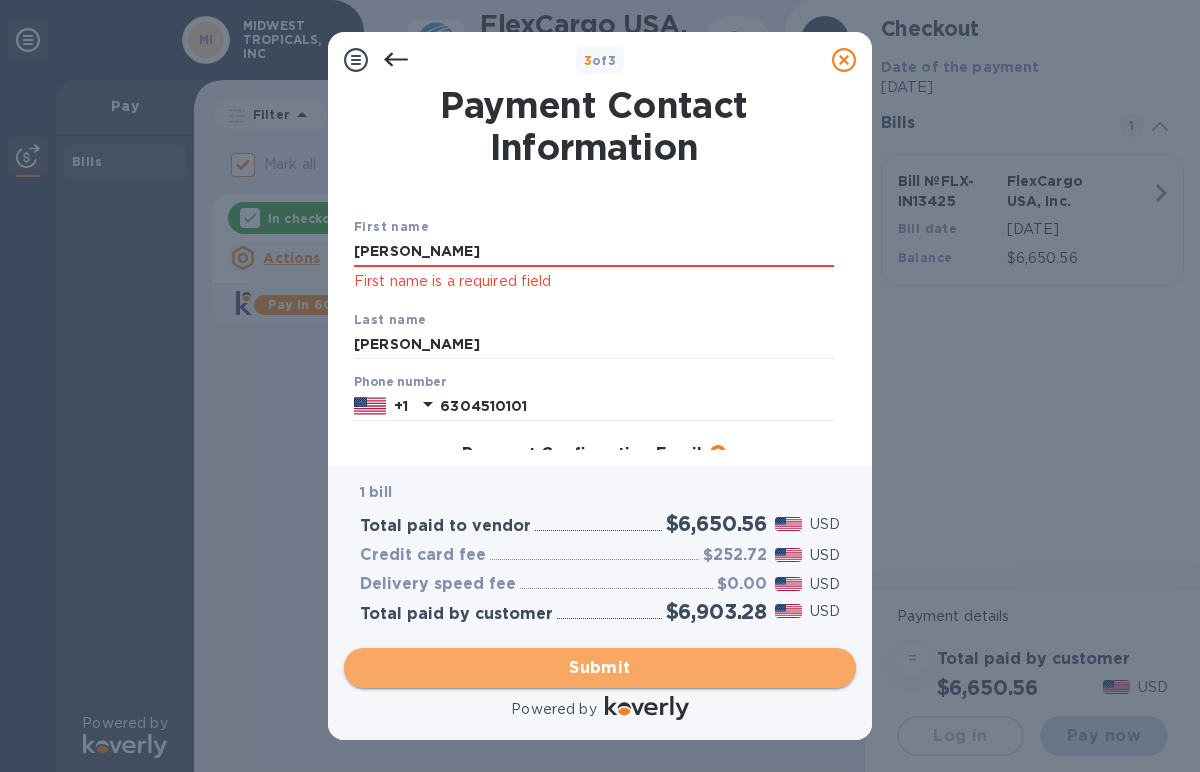 click on "Submit" at bounding box center (600, 668) 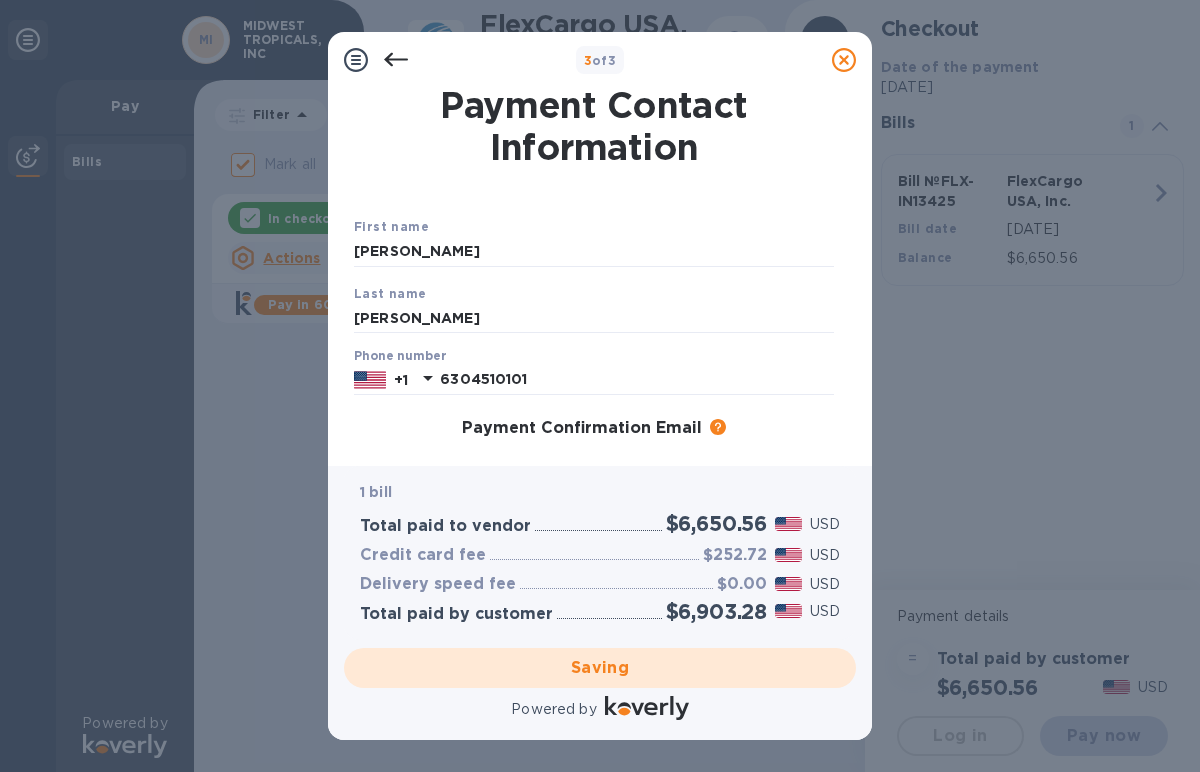 checkbox on "false" 